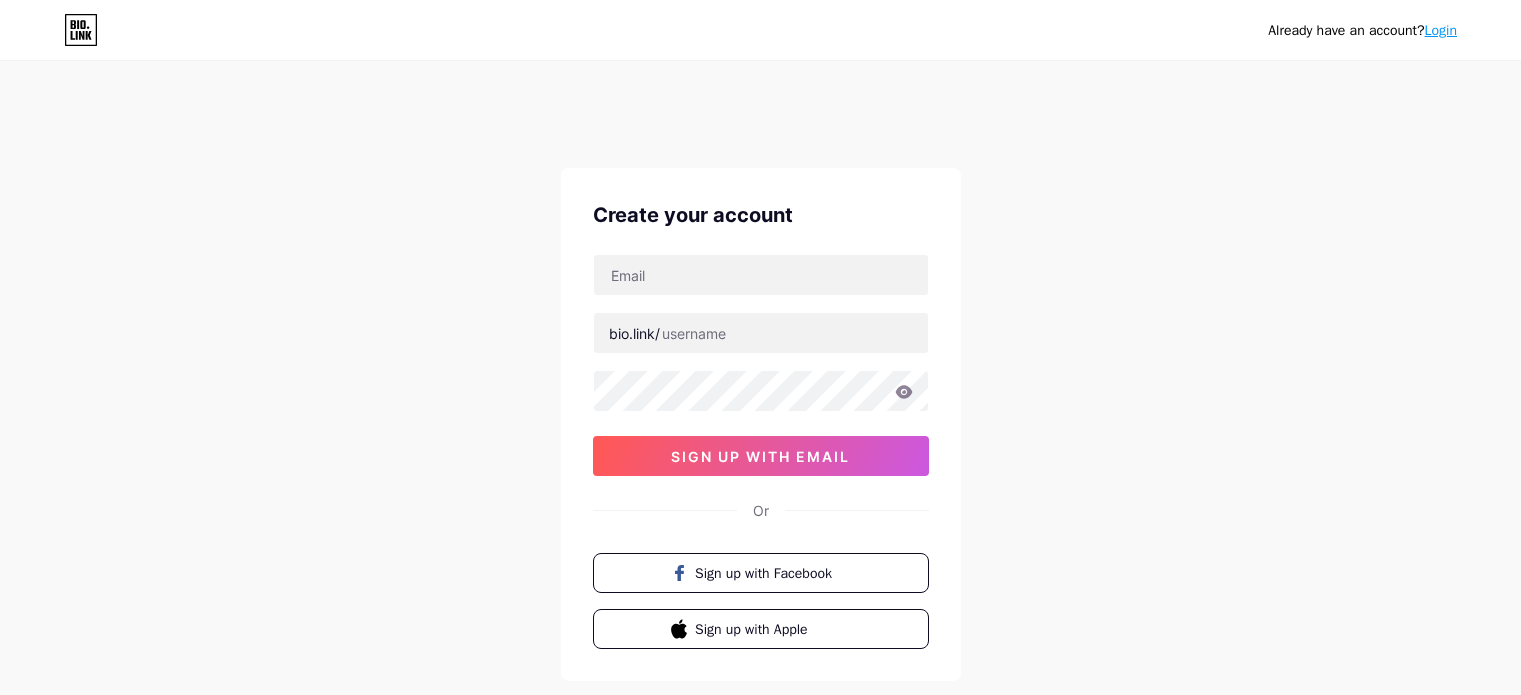 scroll, scrollTop: 0, scrollLeft: 0, axis: both 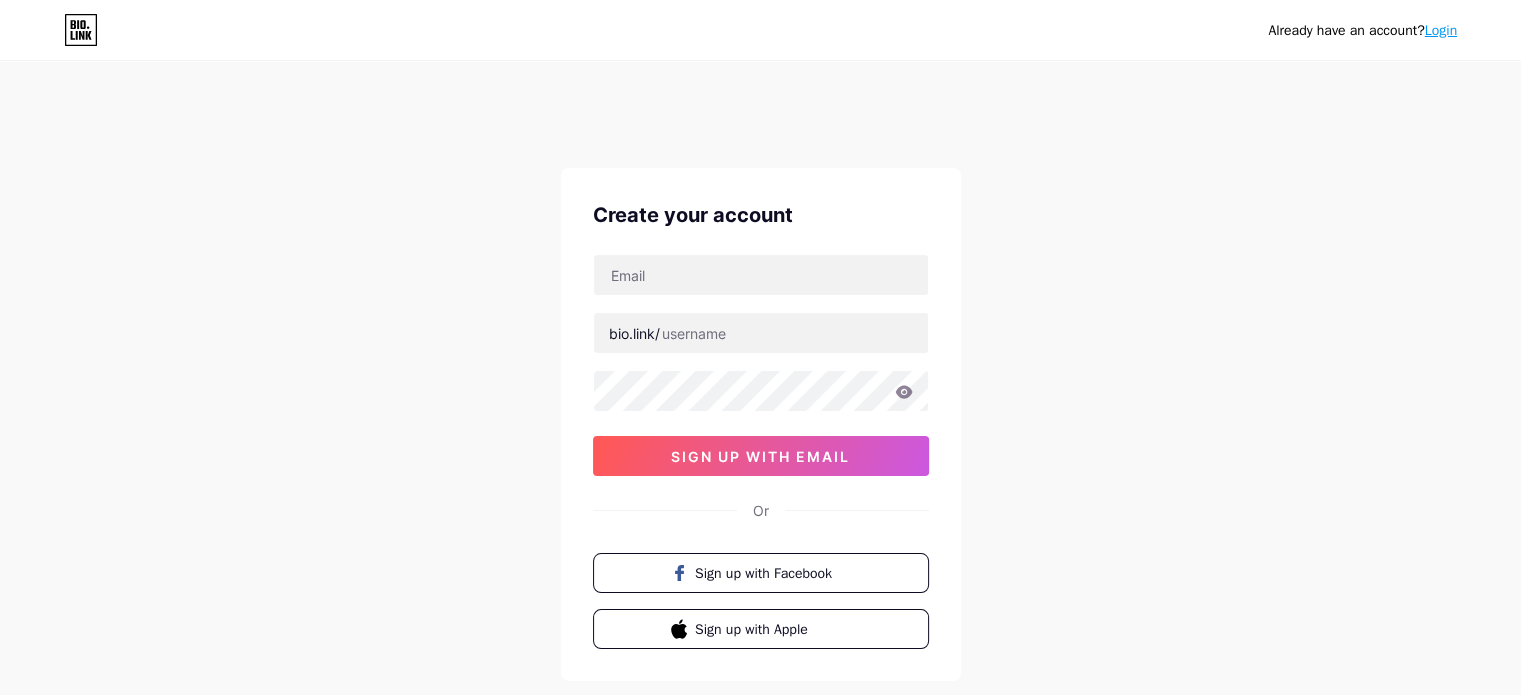 type on "[USERNAME]@example.com" 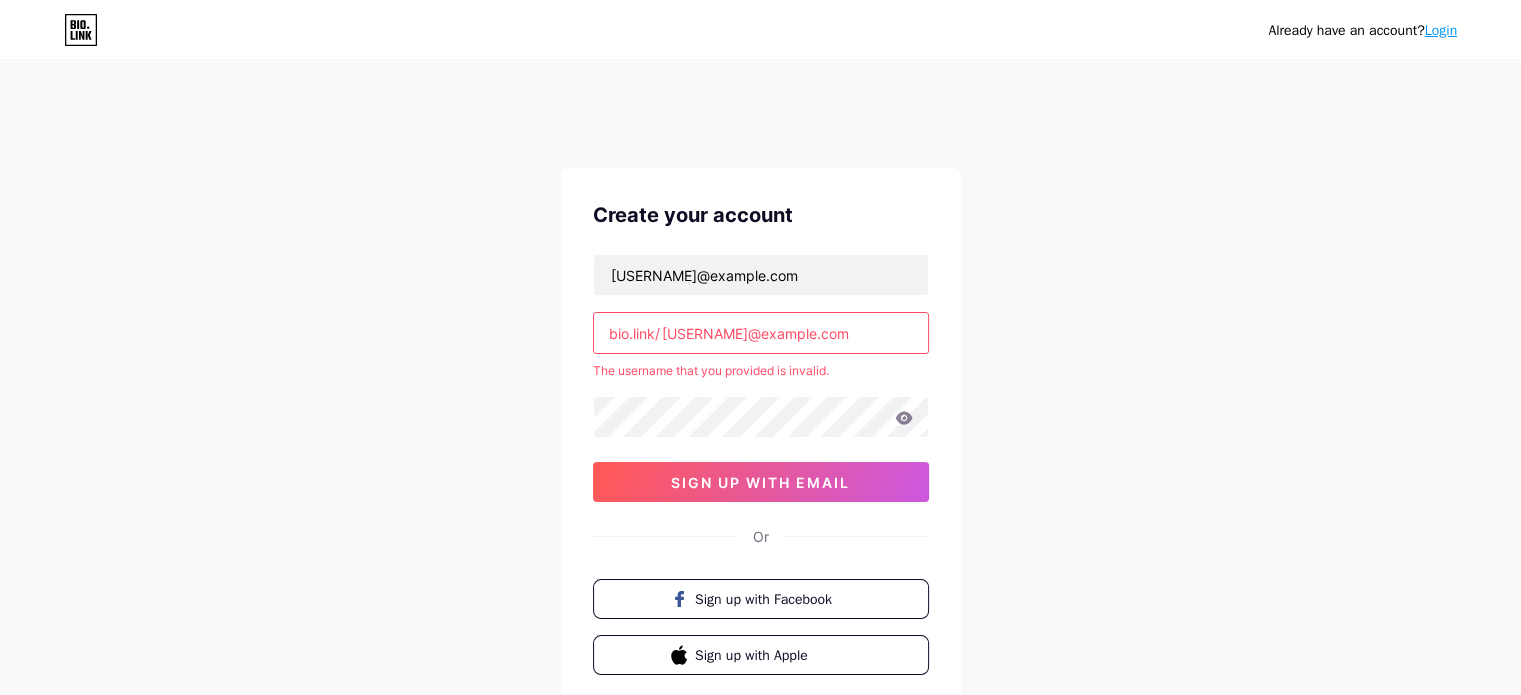 drag, startPoint x: 666, startPoint y: 333, endPoint x: 880, endPoint y: 328, distance: 214.05841 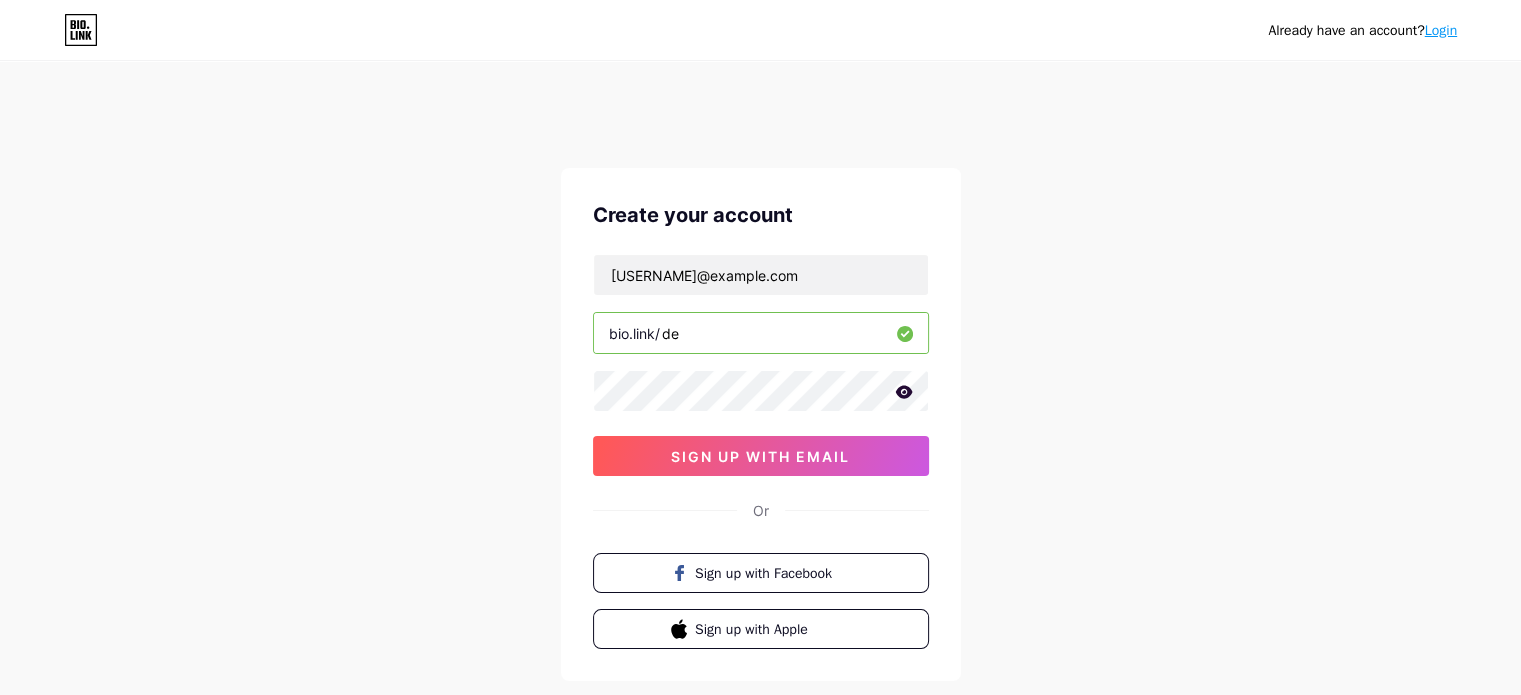 type on "d" 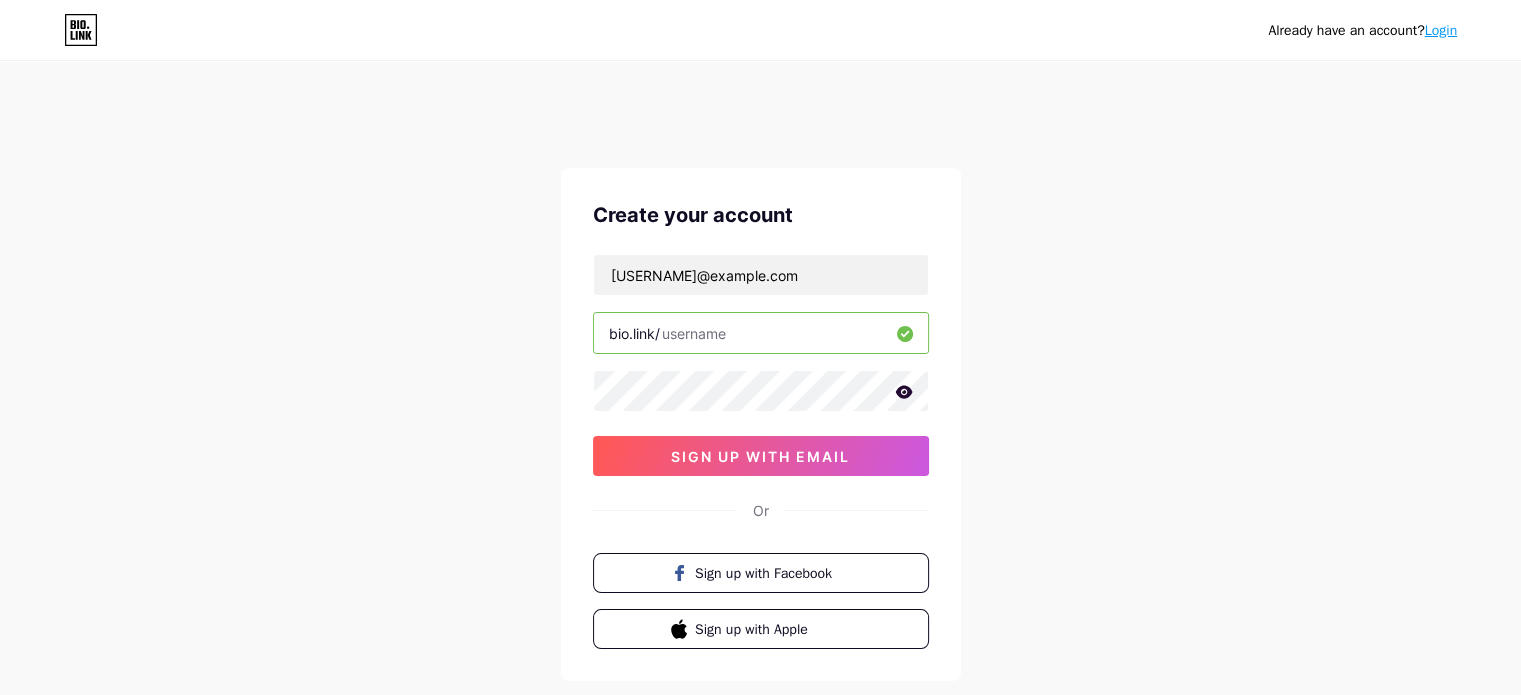 paste on "delanddetoxcenter" 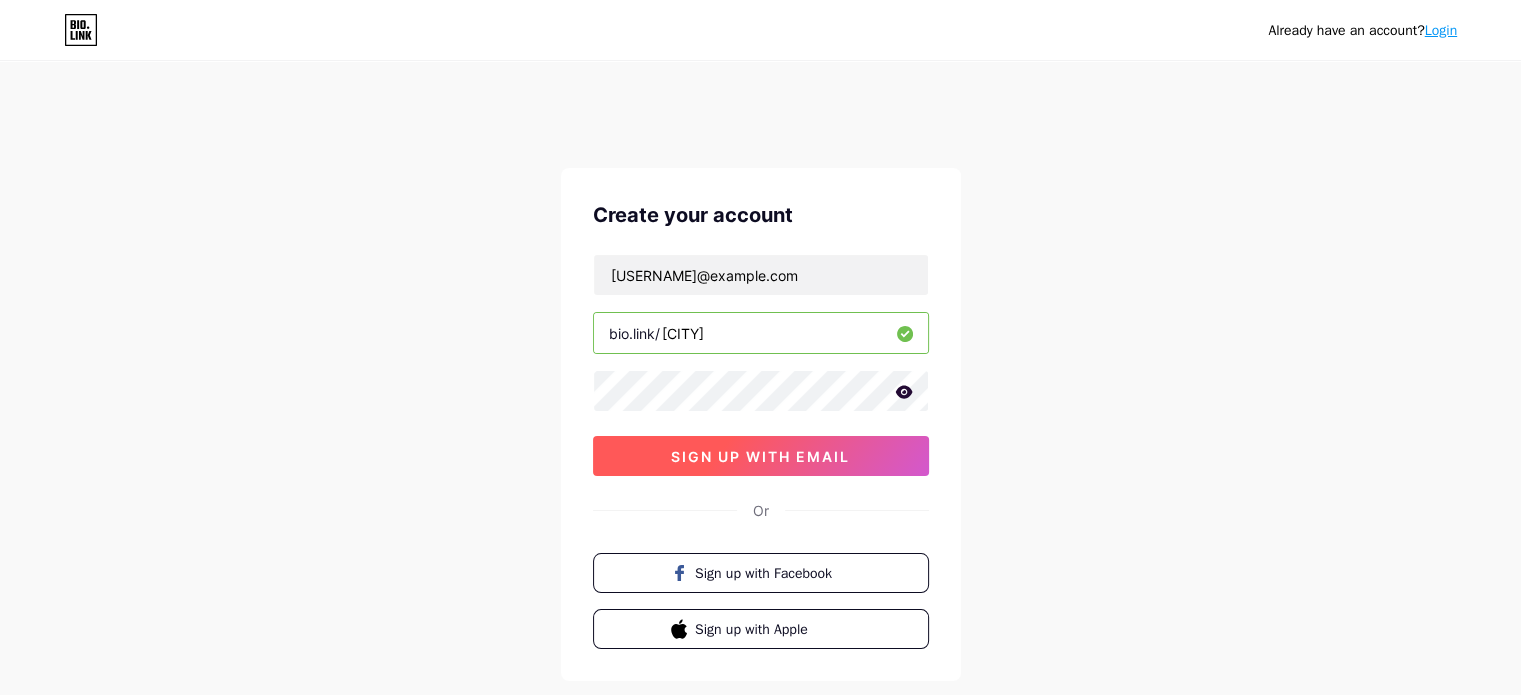 type on "delanddetoxcenter" 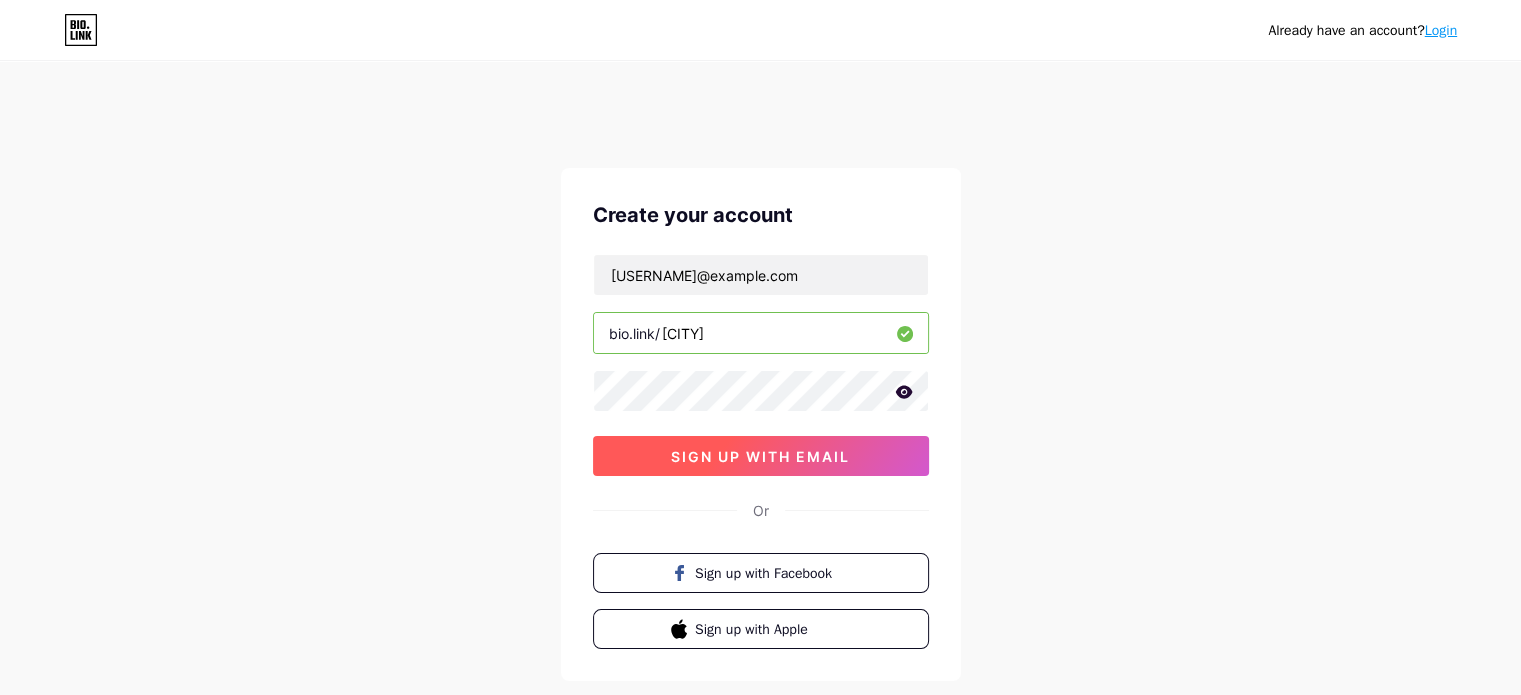 click on "sign up with email" at bounding box center [760, 456] 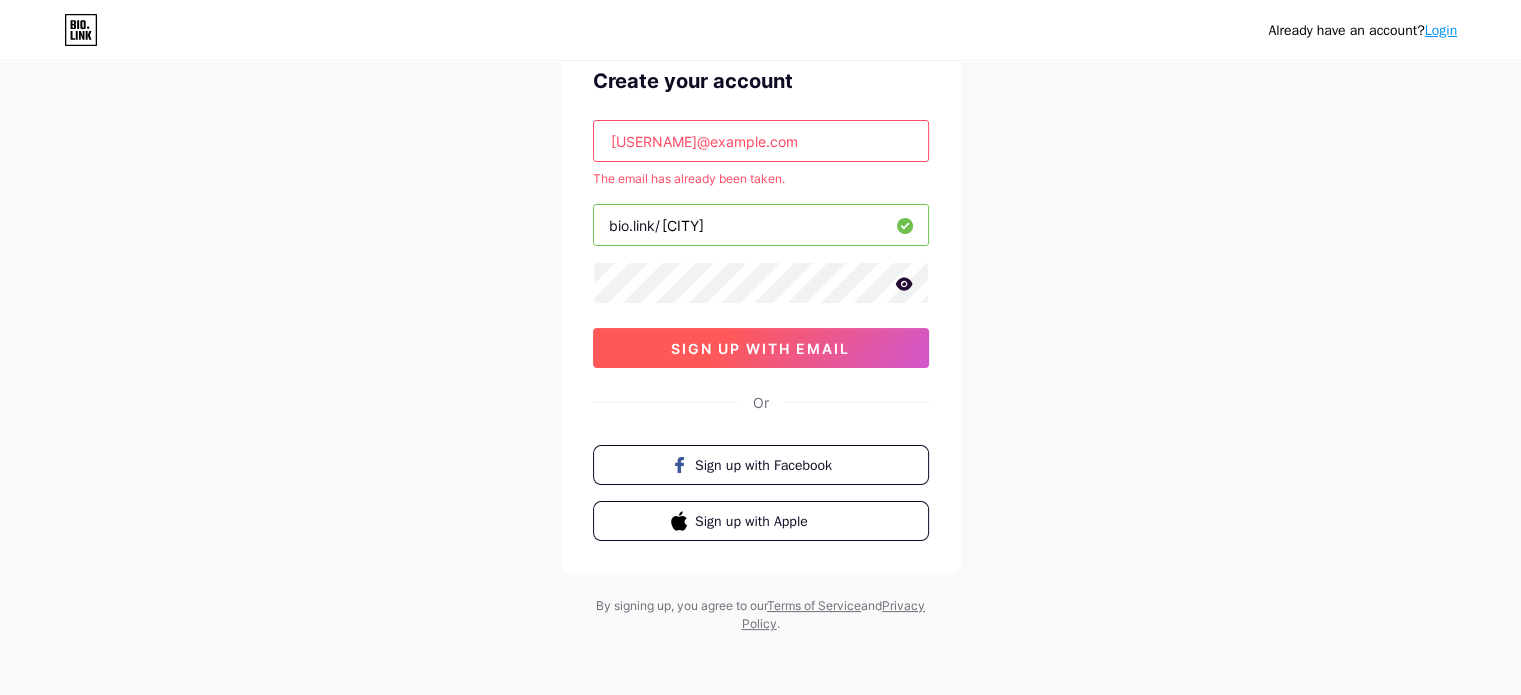 scroll, scrollTop: 0, scrollLeft: 0, axis: both 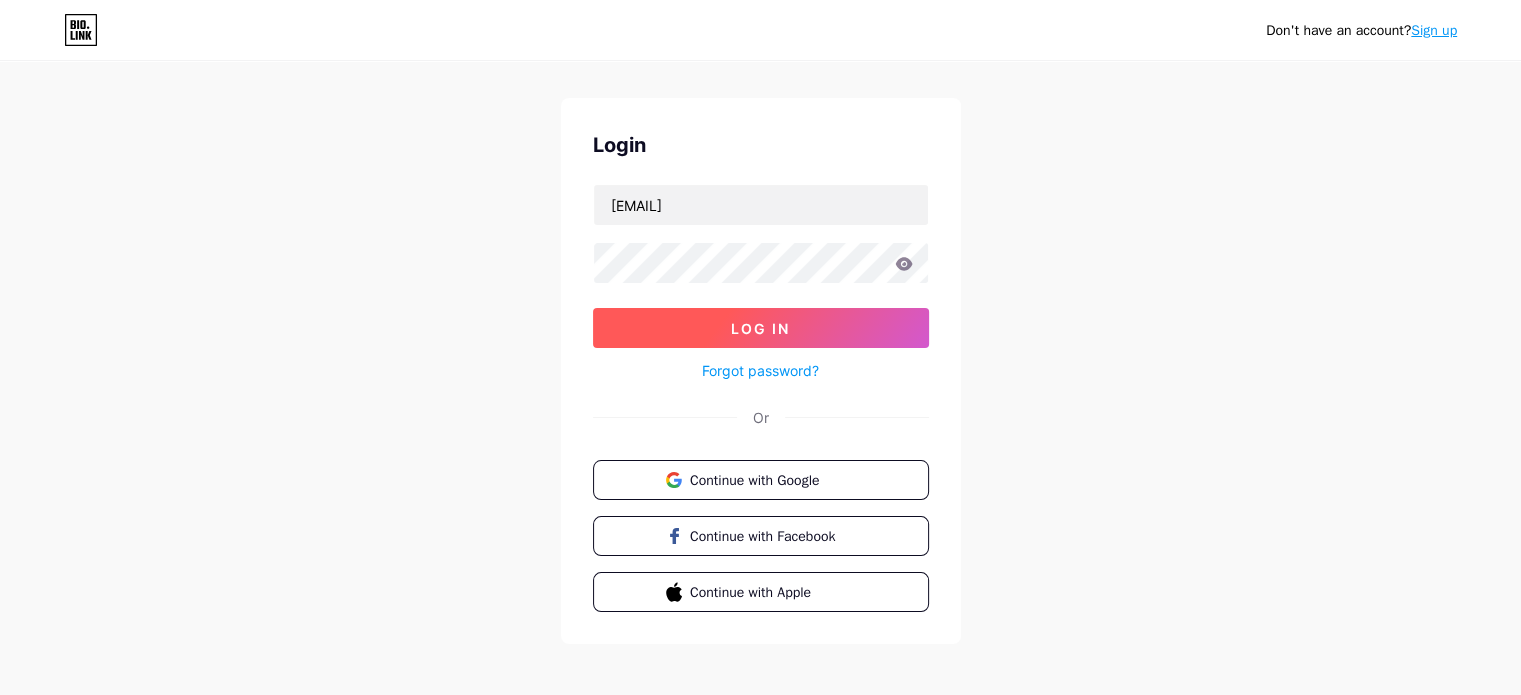 click on "Log In" at bounding box center [761, 328] 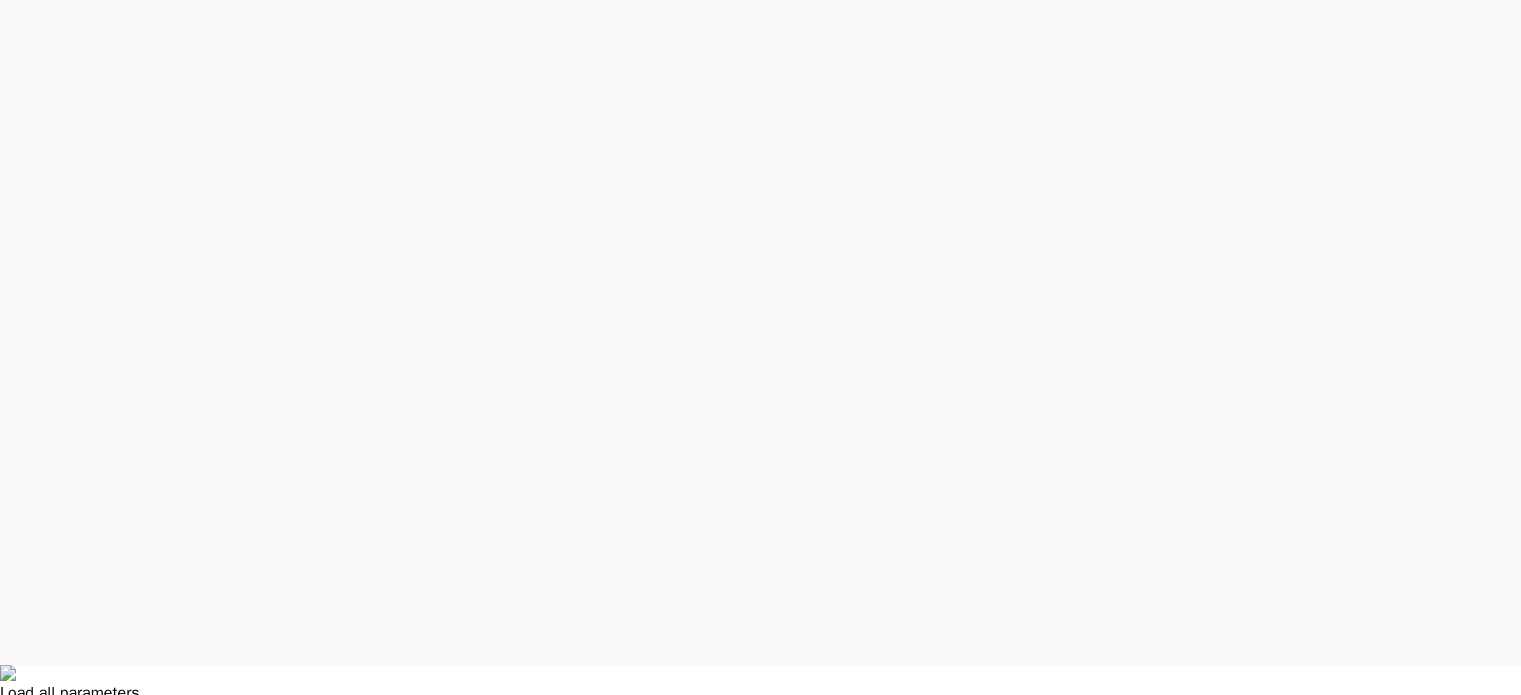 scroll, scrollTop: 40, scrollLeft: 0, axis: vertical 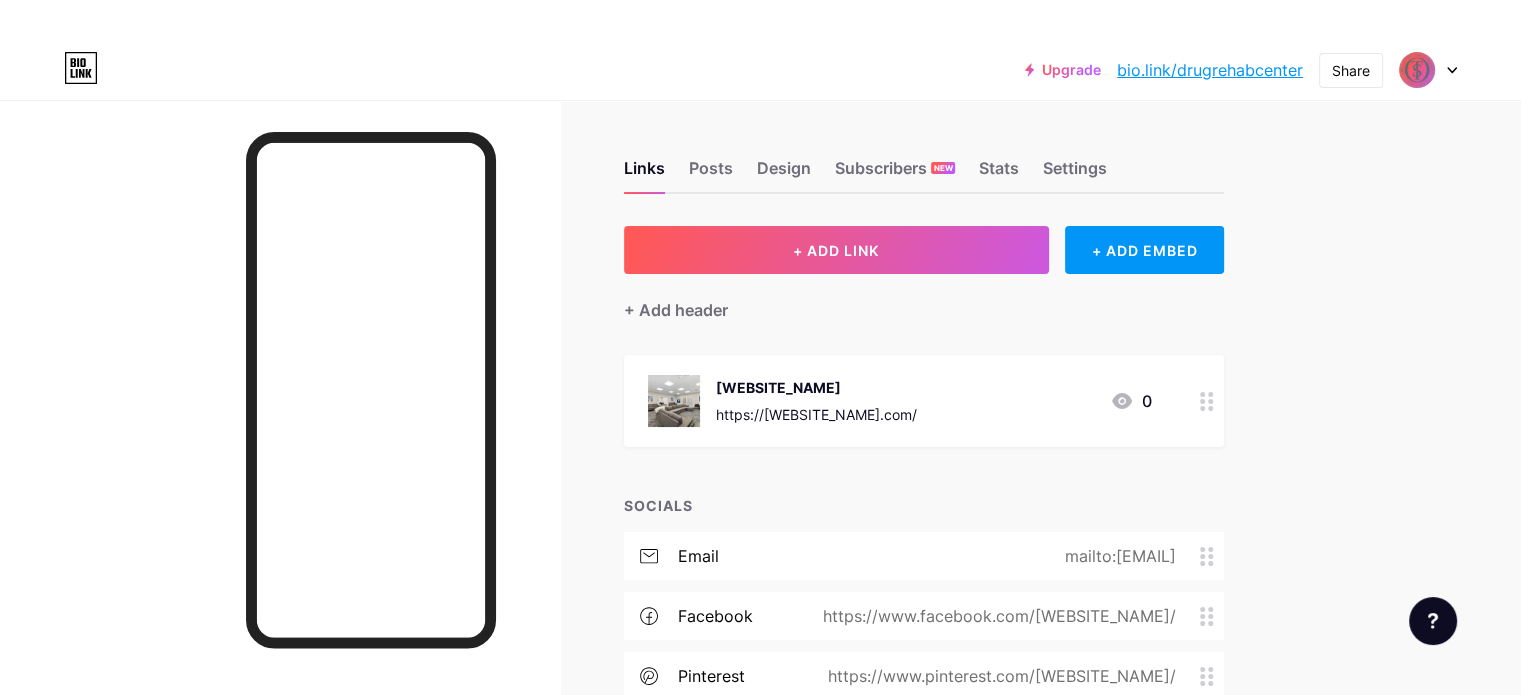 click 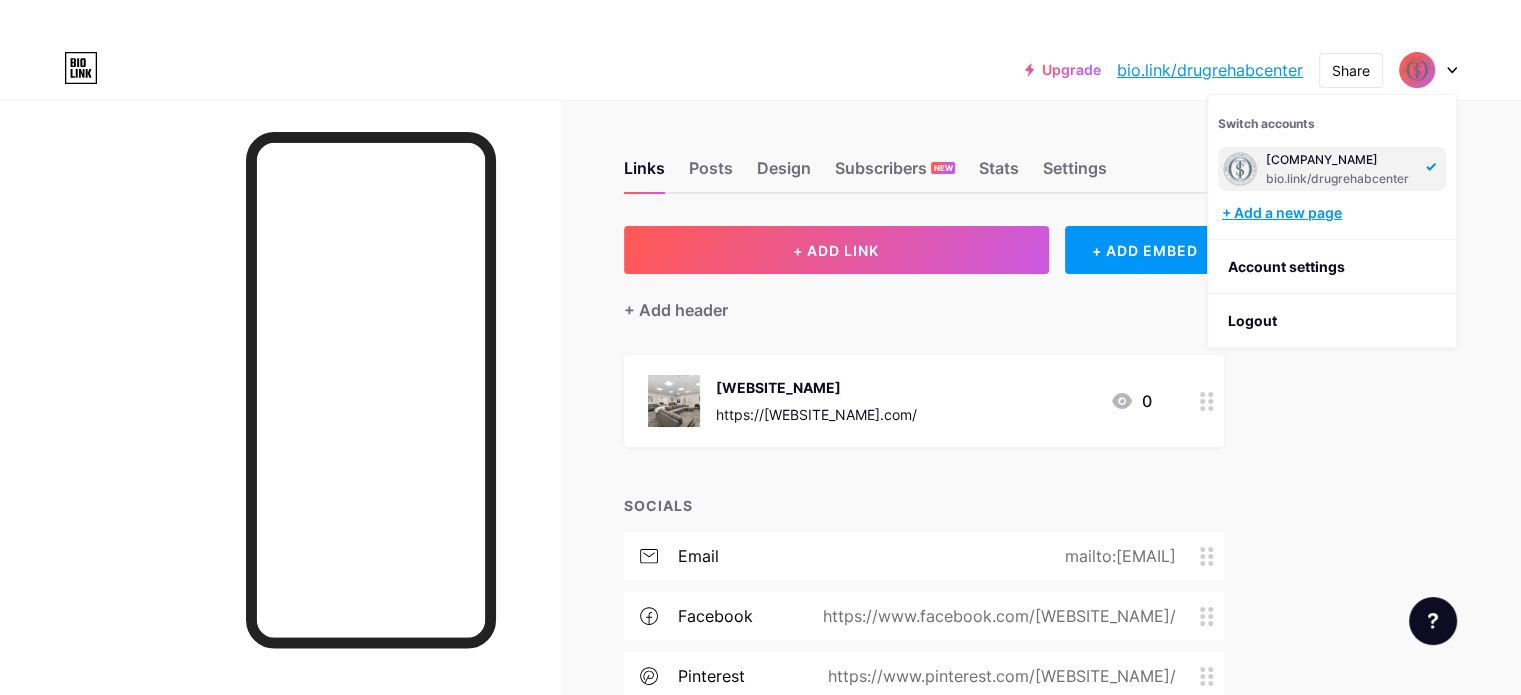 click on "+ Add a new page" at bounding box center [1334, 213] 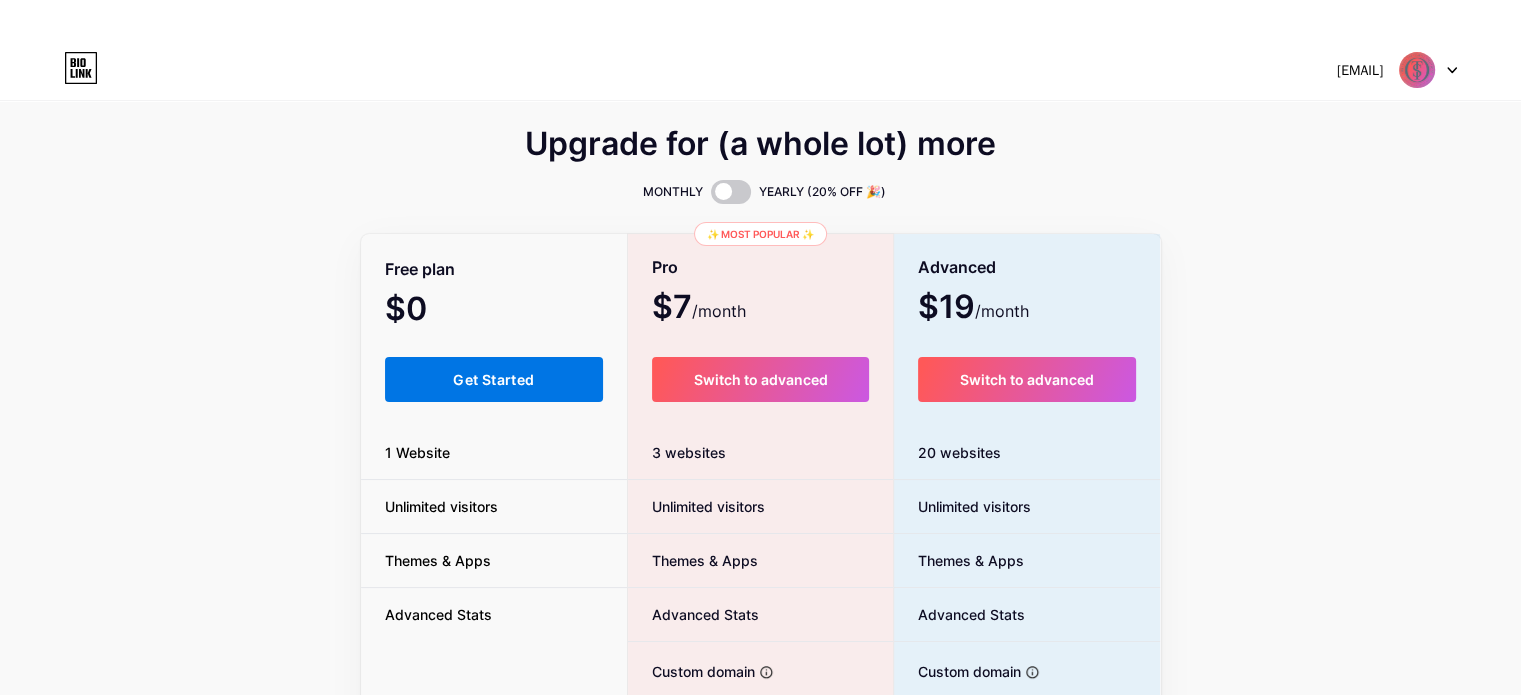 click on "Get Started" at bounding box center [494, 379] 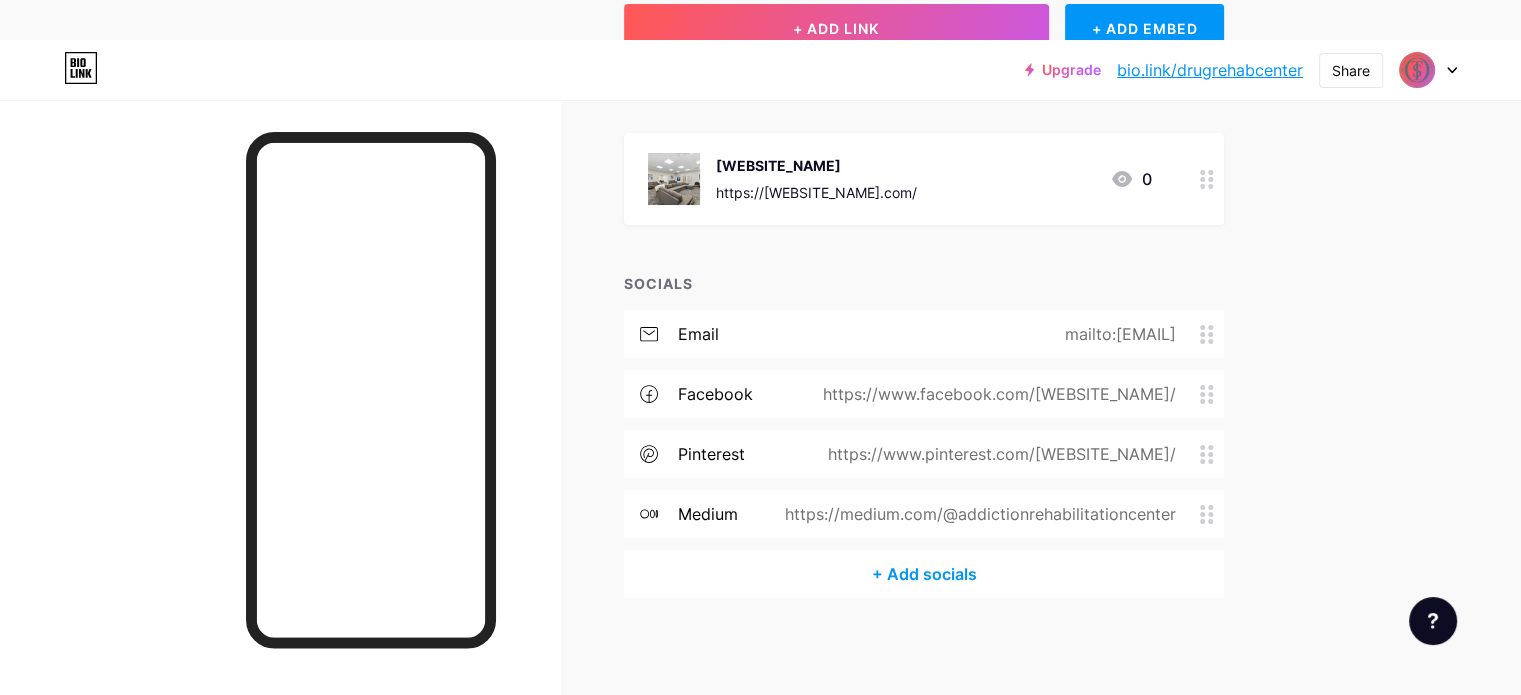 scroll, scrollTop: 0, scrollLeft: 0, axis: both 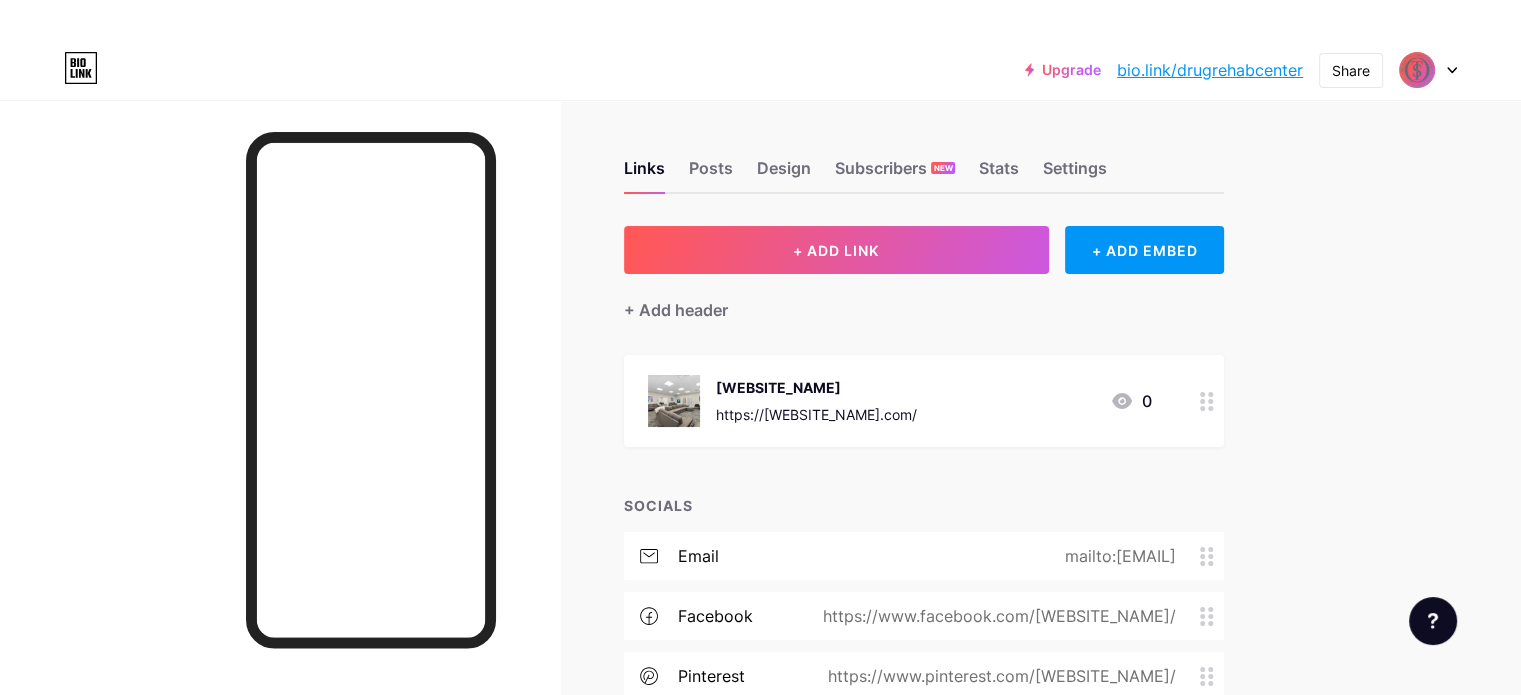 click on "Upgrade   bio.link/drugre...   bio.link/drugrehabcenter   Share               Switch accounts     Orlando Treatment Solutions   bio.link/drugrehabcenter       + Add a new page        Account settings   Logout" at bounding box center [760, 70] 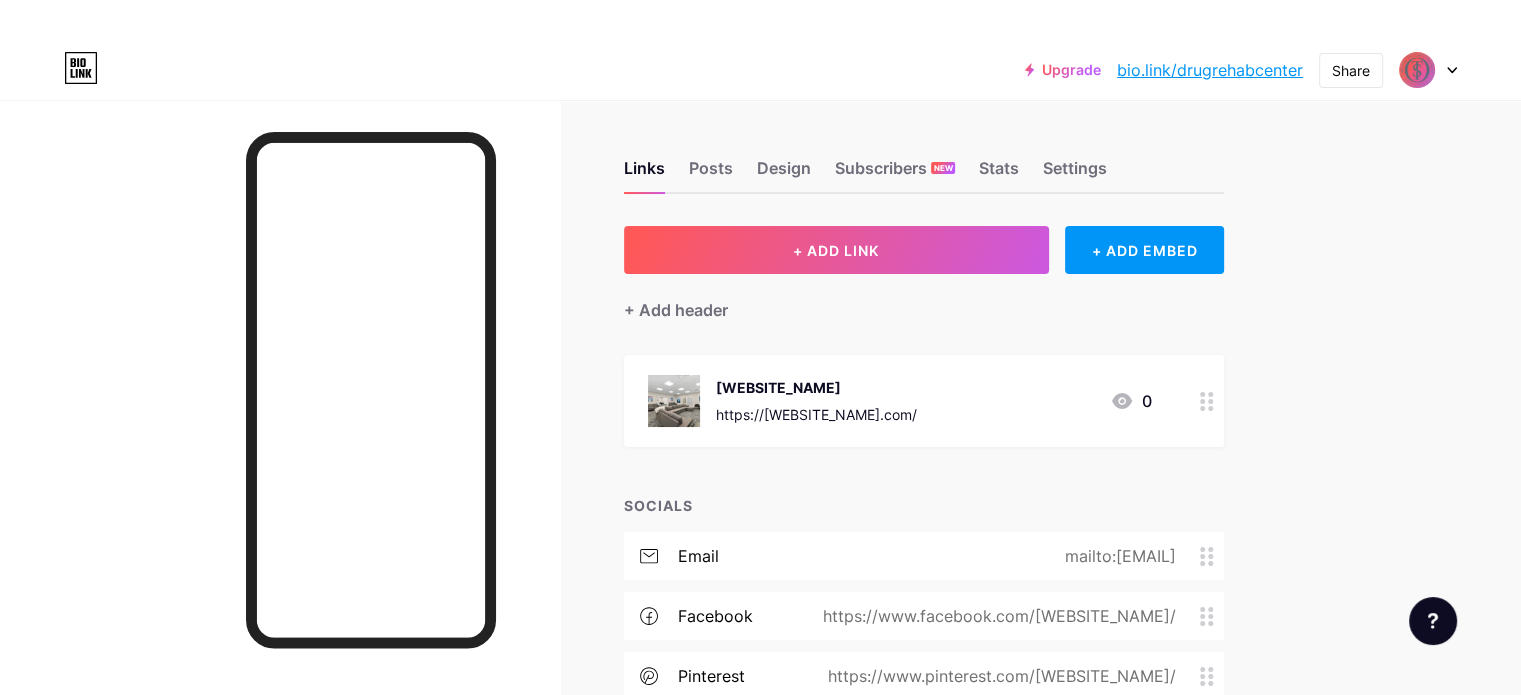 click on "bio.link/drugrehabcenter" at bounding box center (1210, 70) 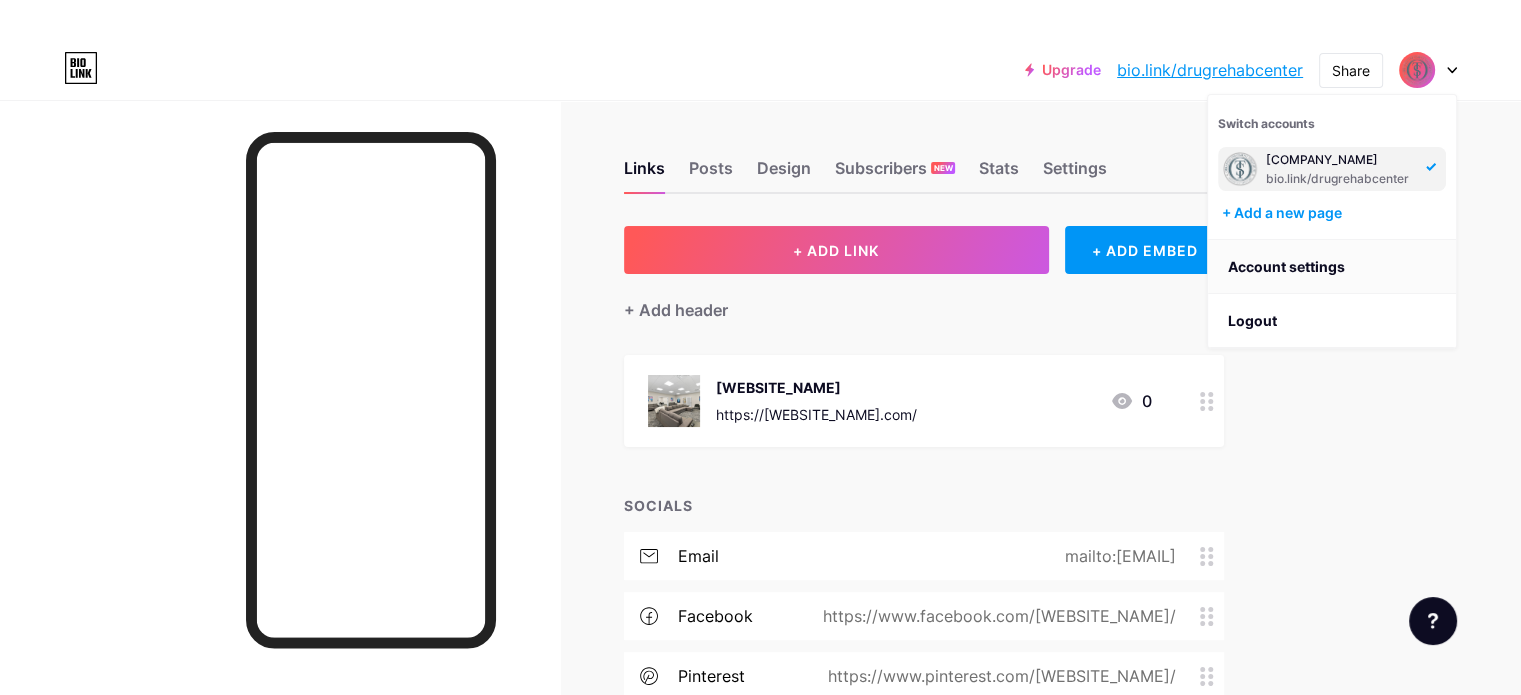 click on "Account settings" at bounding box center (1332, 267) 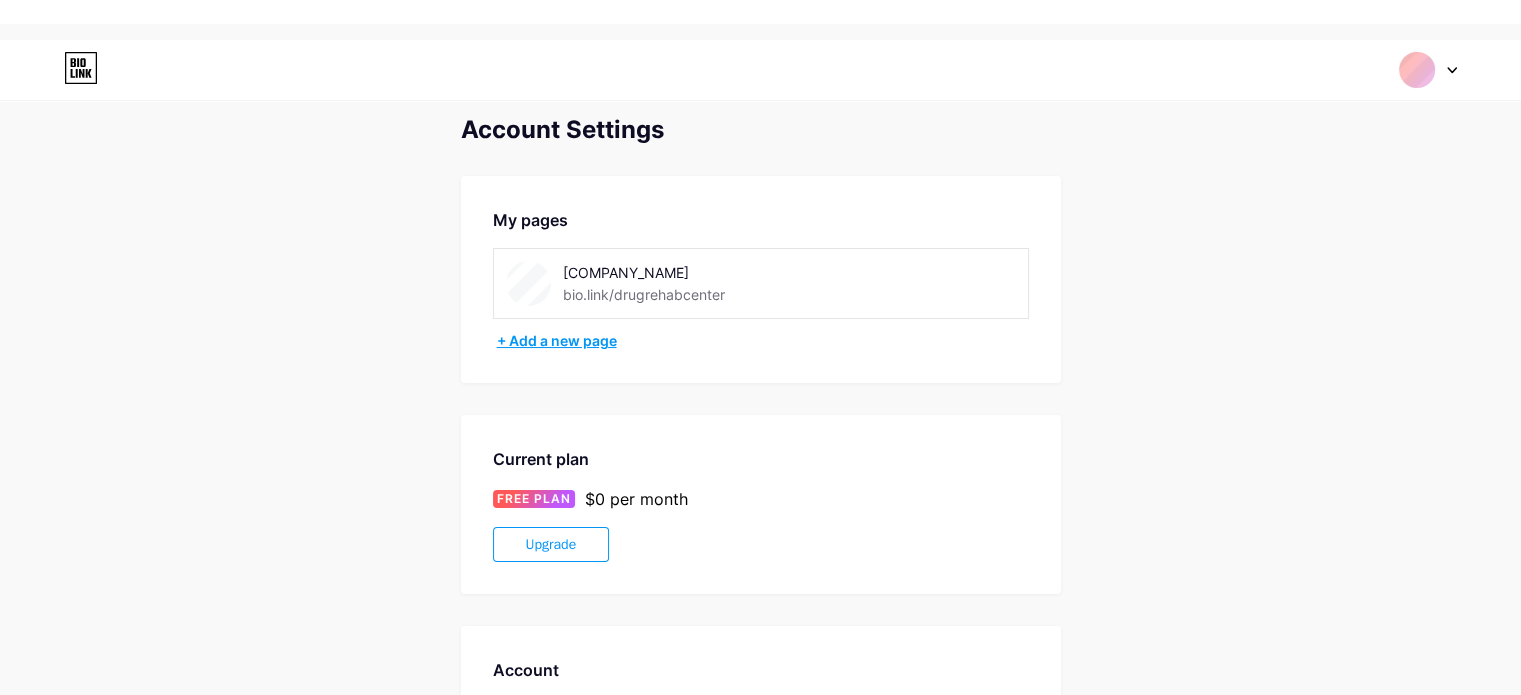 scroll, scrollTop: 15, scrollLeft: 0, axis: vertical 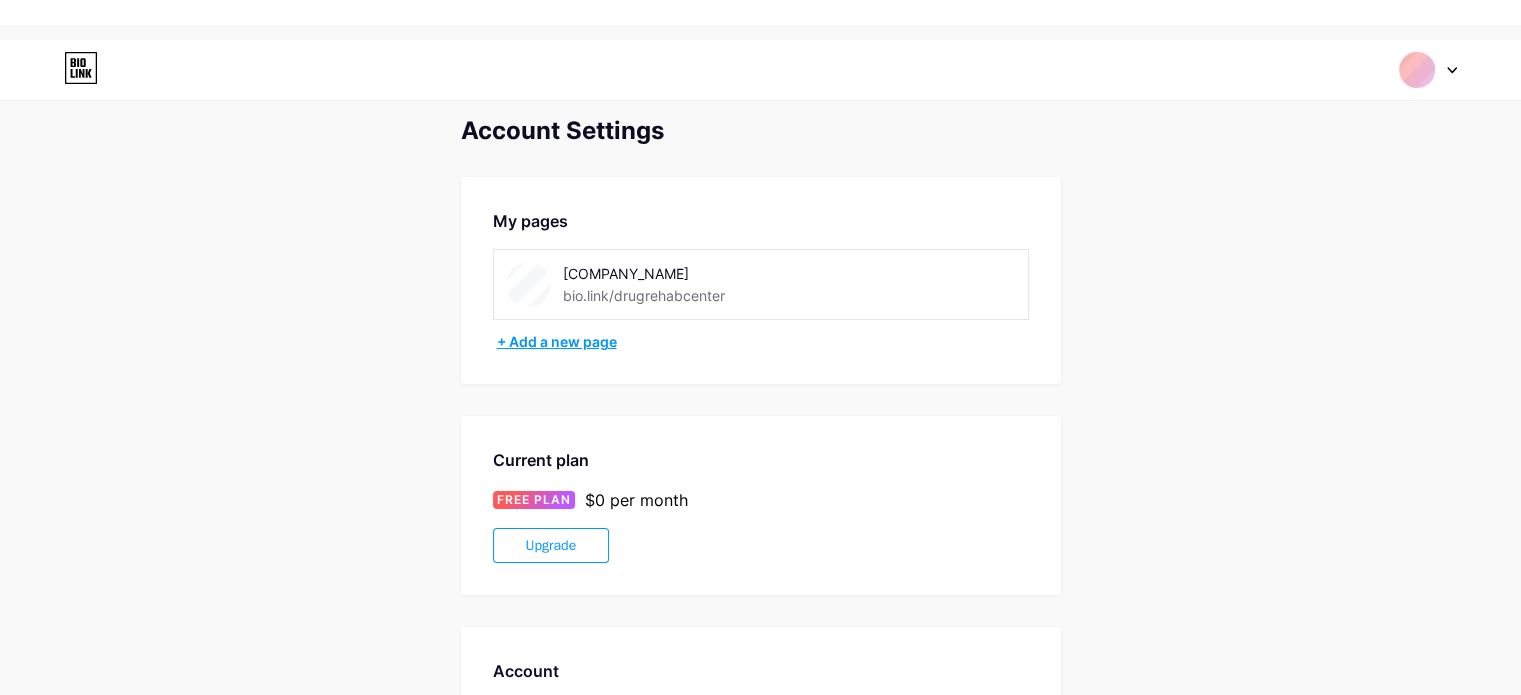 click on "+ Add a new page" at bounding box center [763, 342] 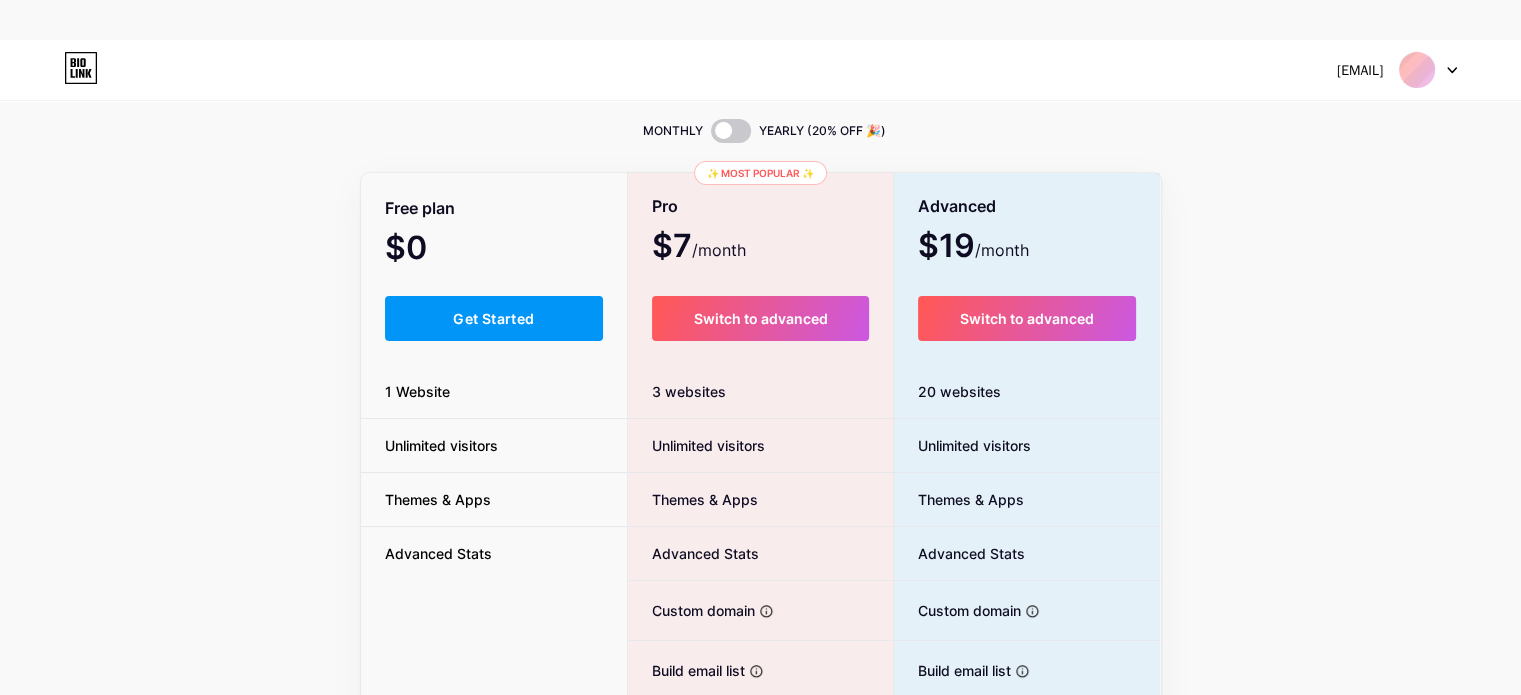 scroll, scrollTop: 56, scrollLeft: 0, axis: vertical 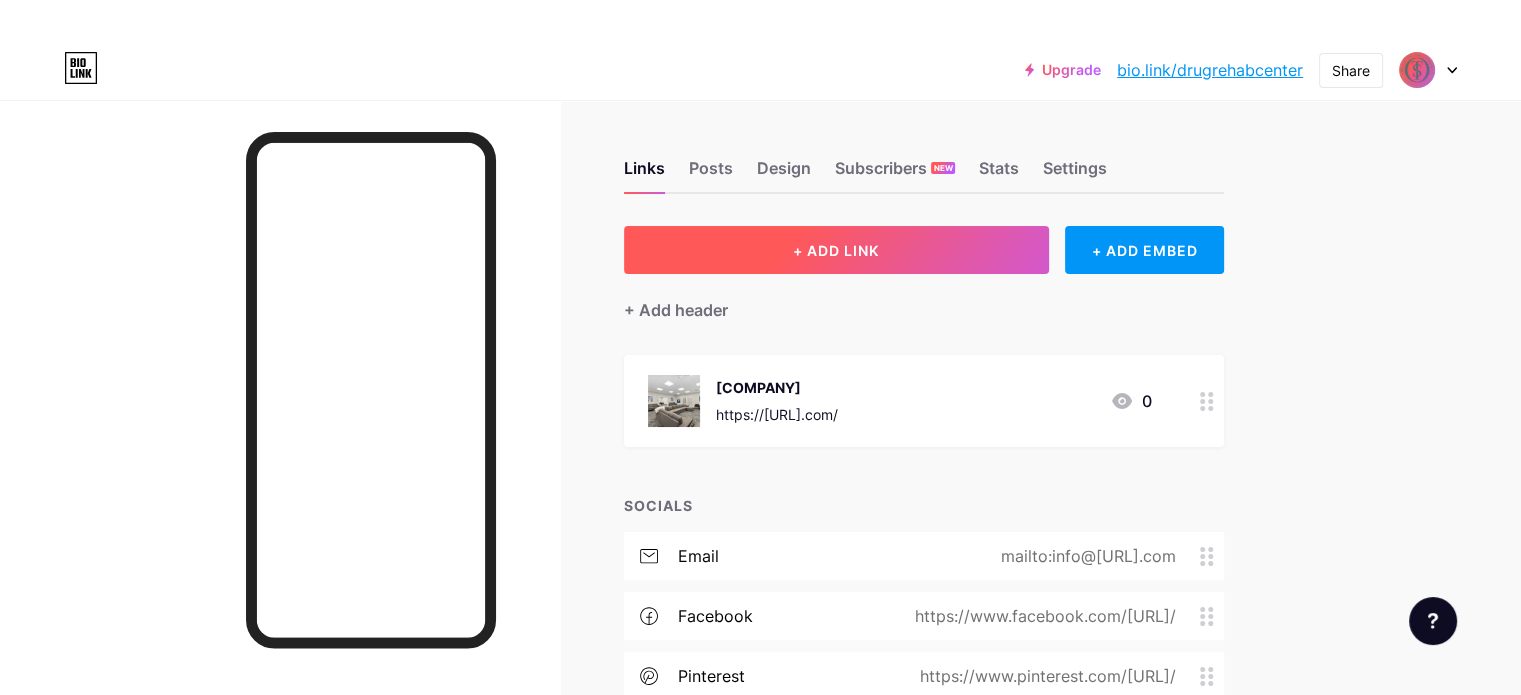 click on "+ ADD LINK" at bounding box center [836, 250] 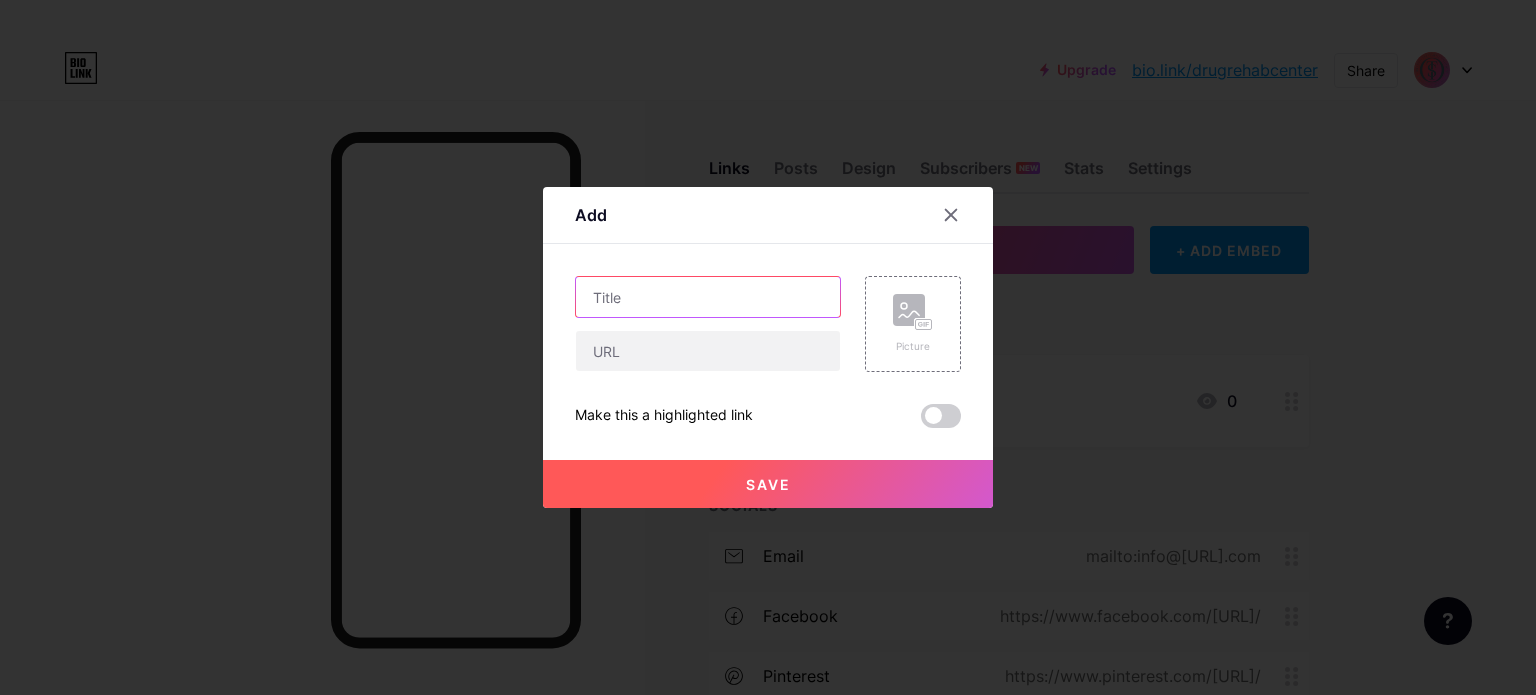 click at bounding box center [708, 297] 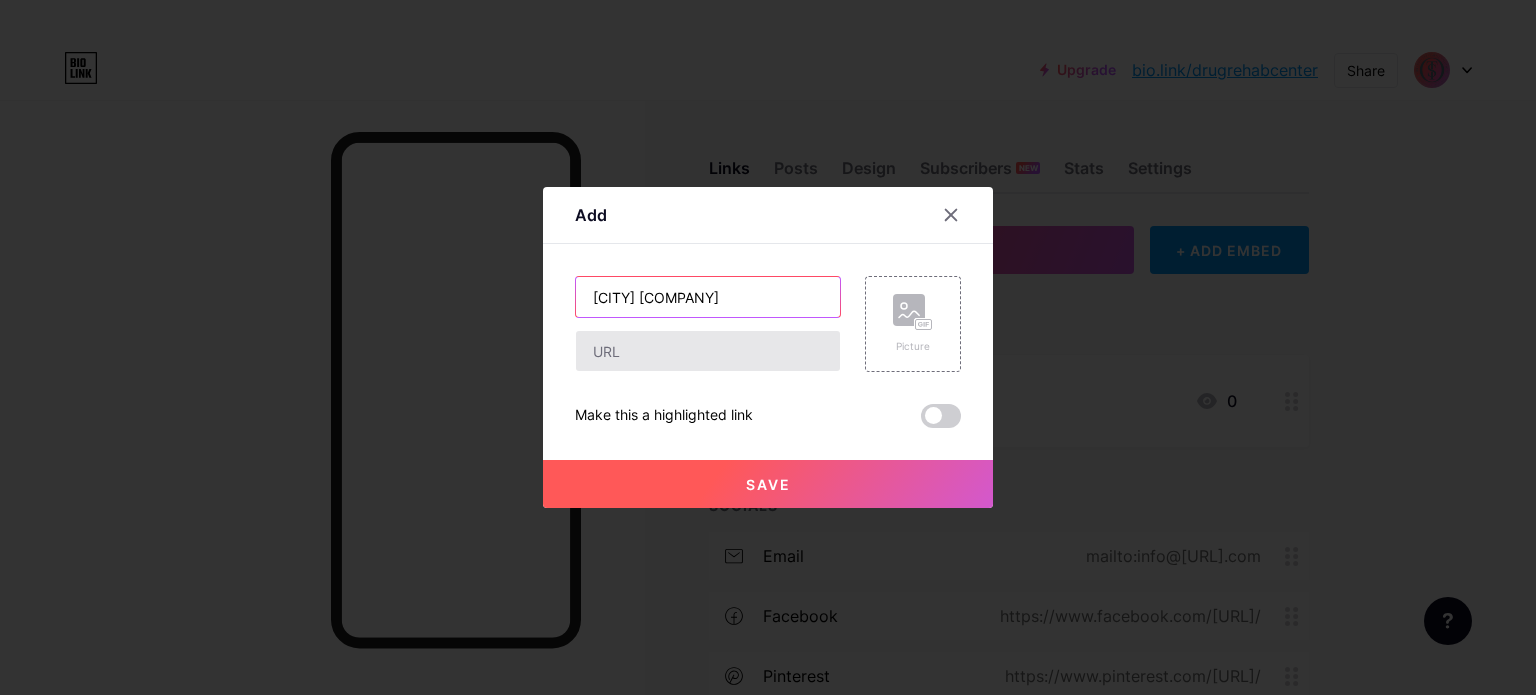 type on "DeLand Treatment Solutions" 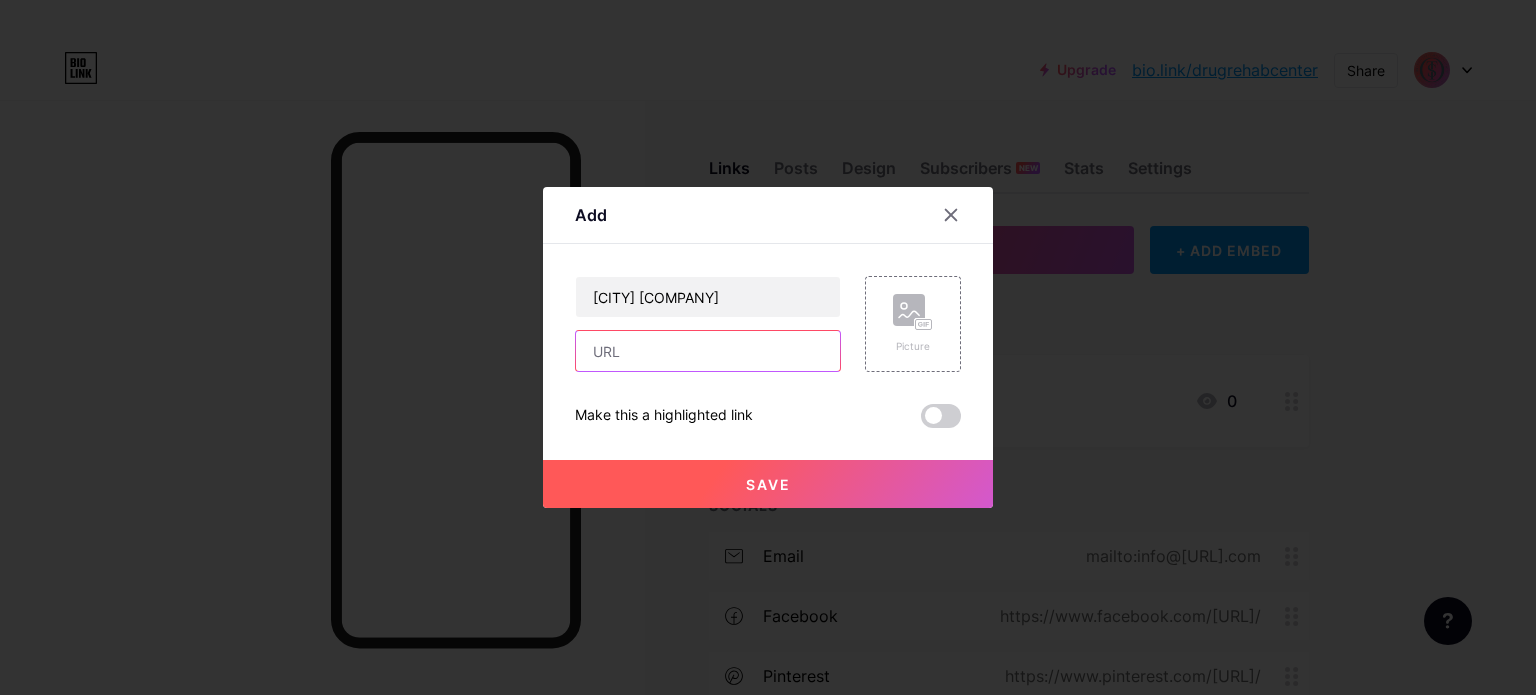 click at bounding box center [708, 351] 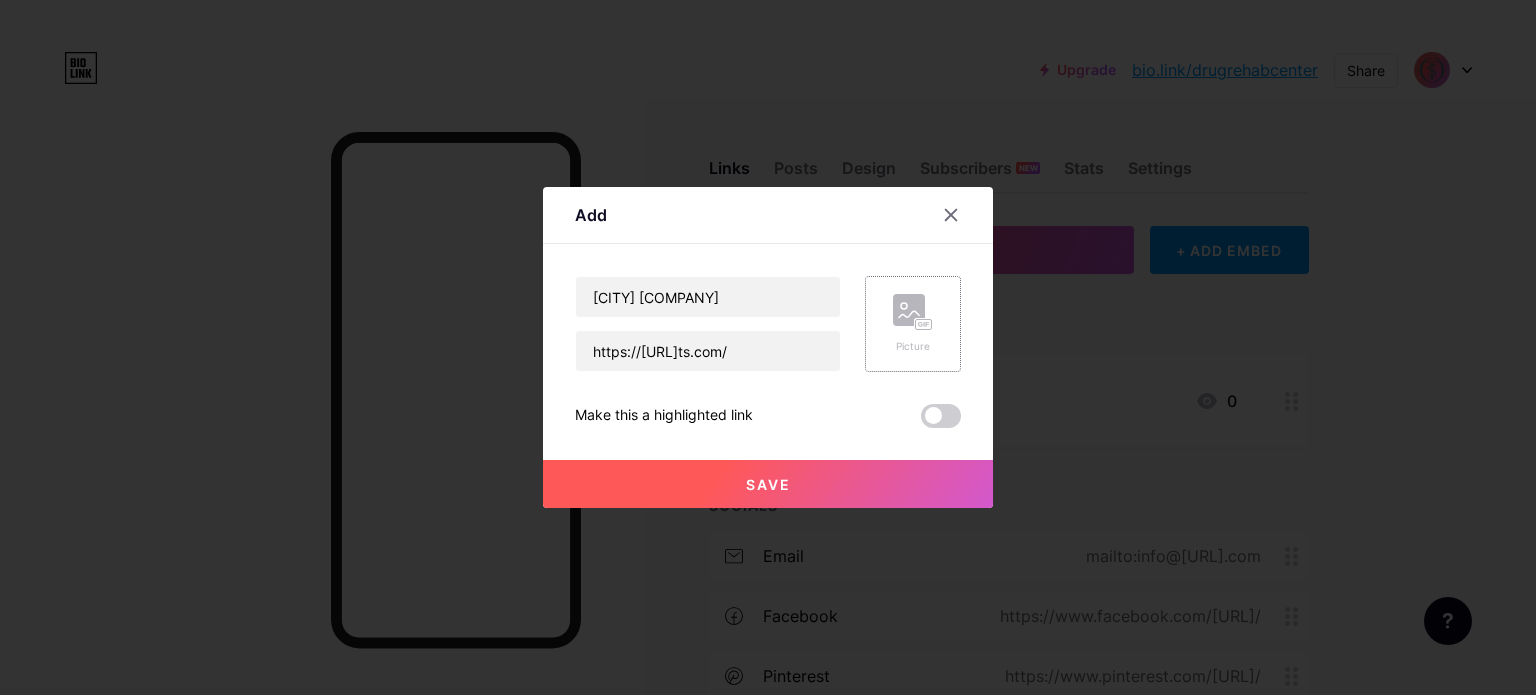 click on "Picture" at bounding box center (913, 324) 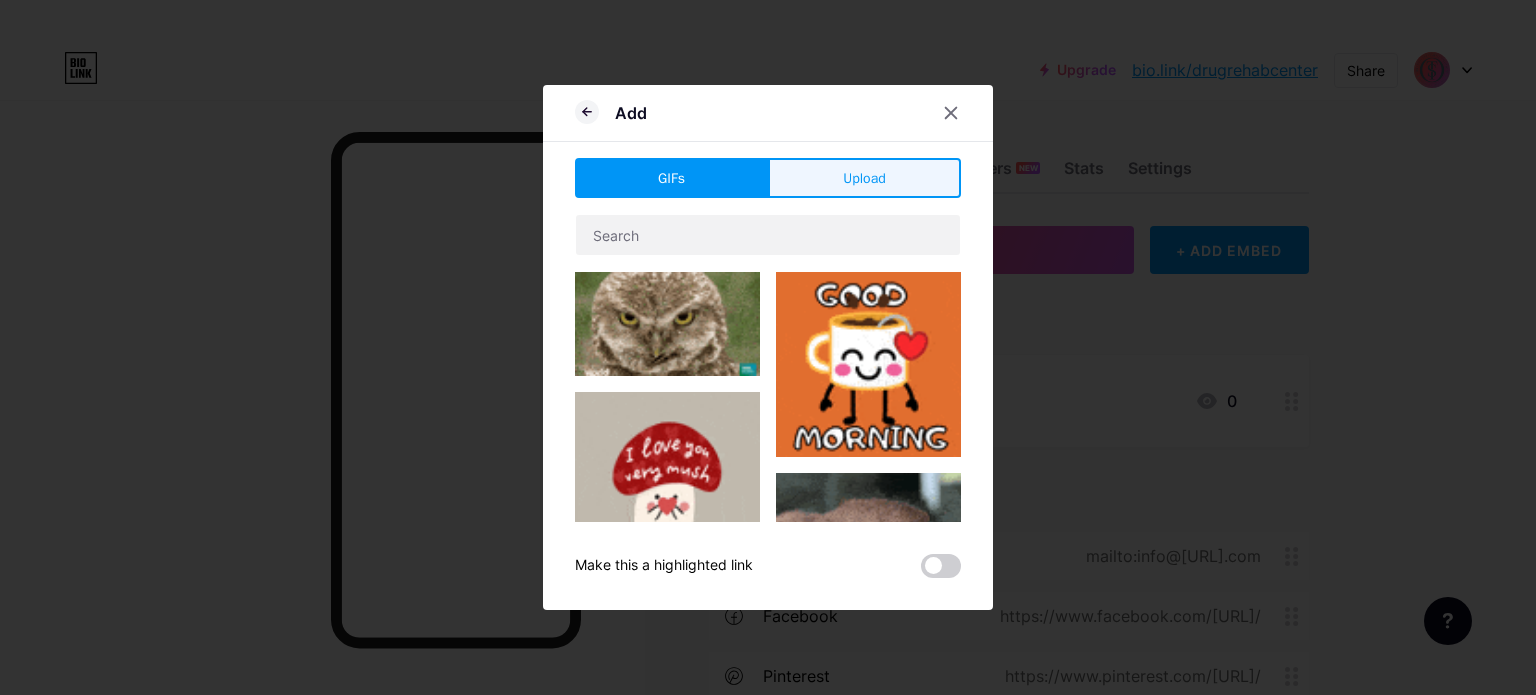 click on "Upload" at bounding box center [864, 178] 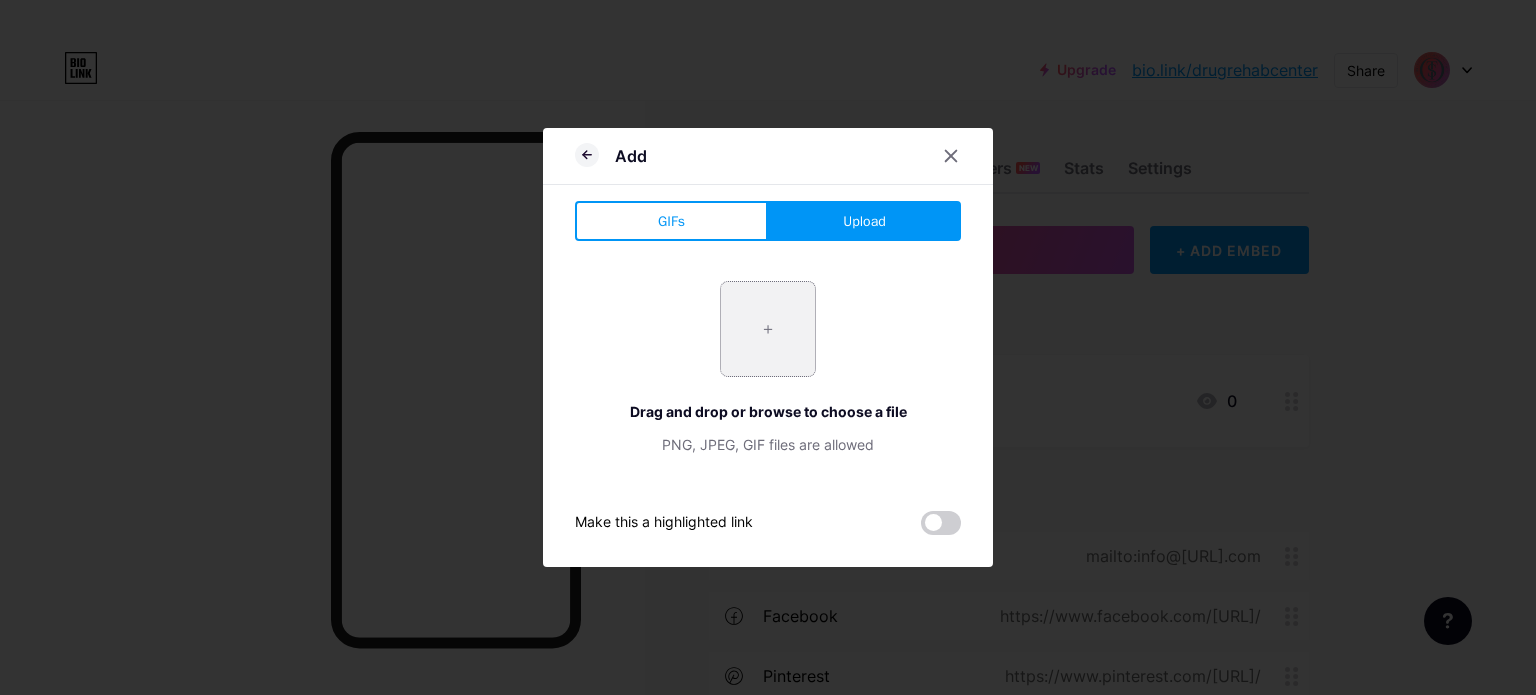 click at bounding box center [768, 329] 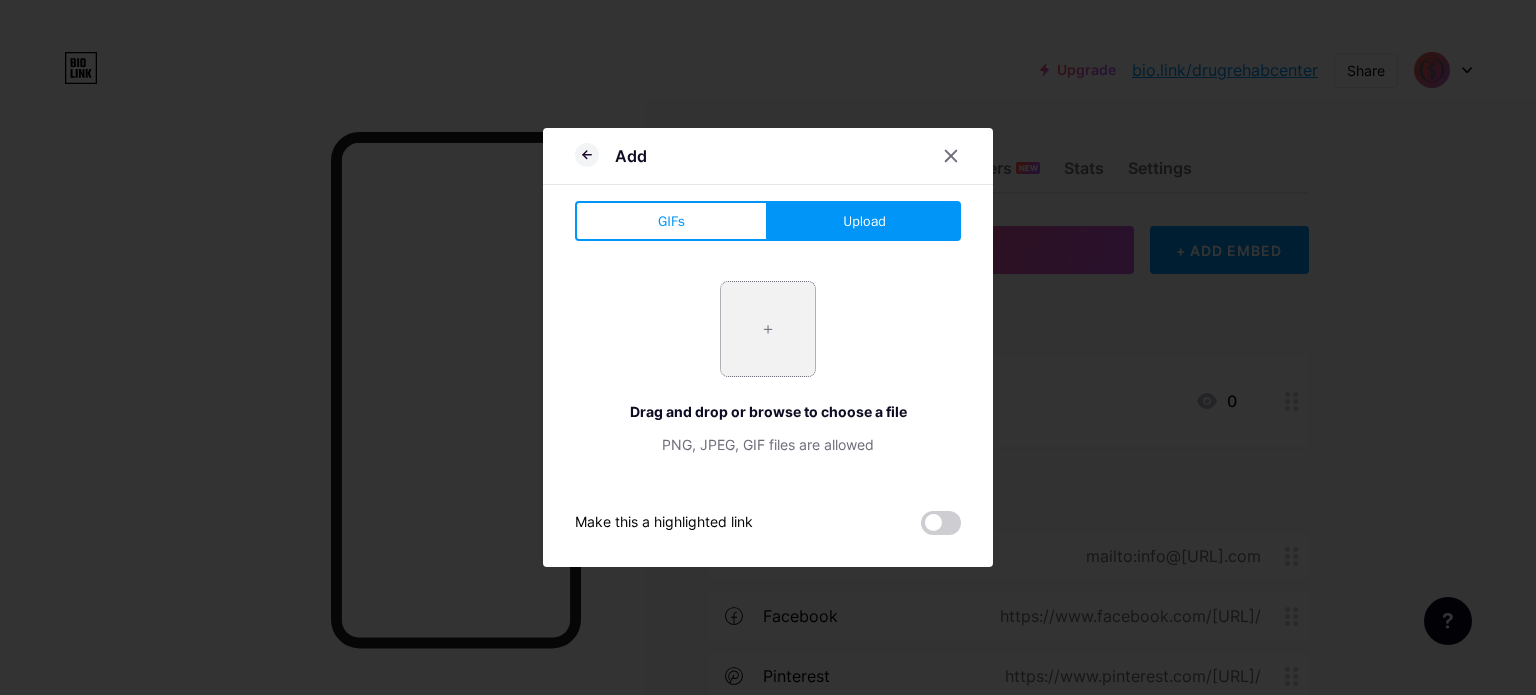 type on "C:\fakepath\deland-treatment-solutions-new-logo-badge3.png" 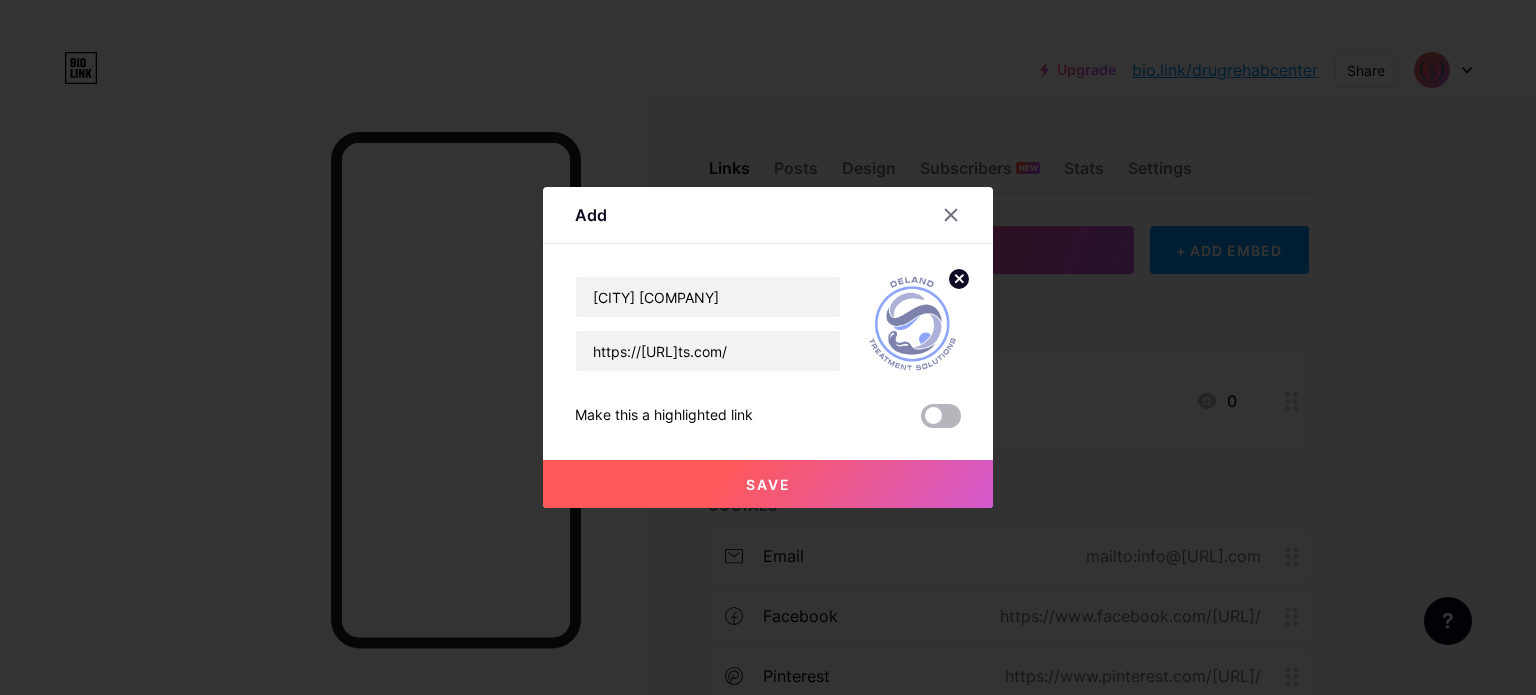 click at bounding box center (941, 416) 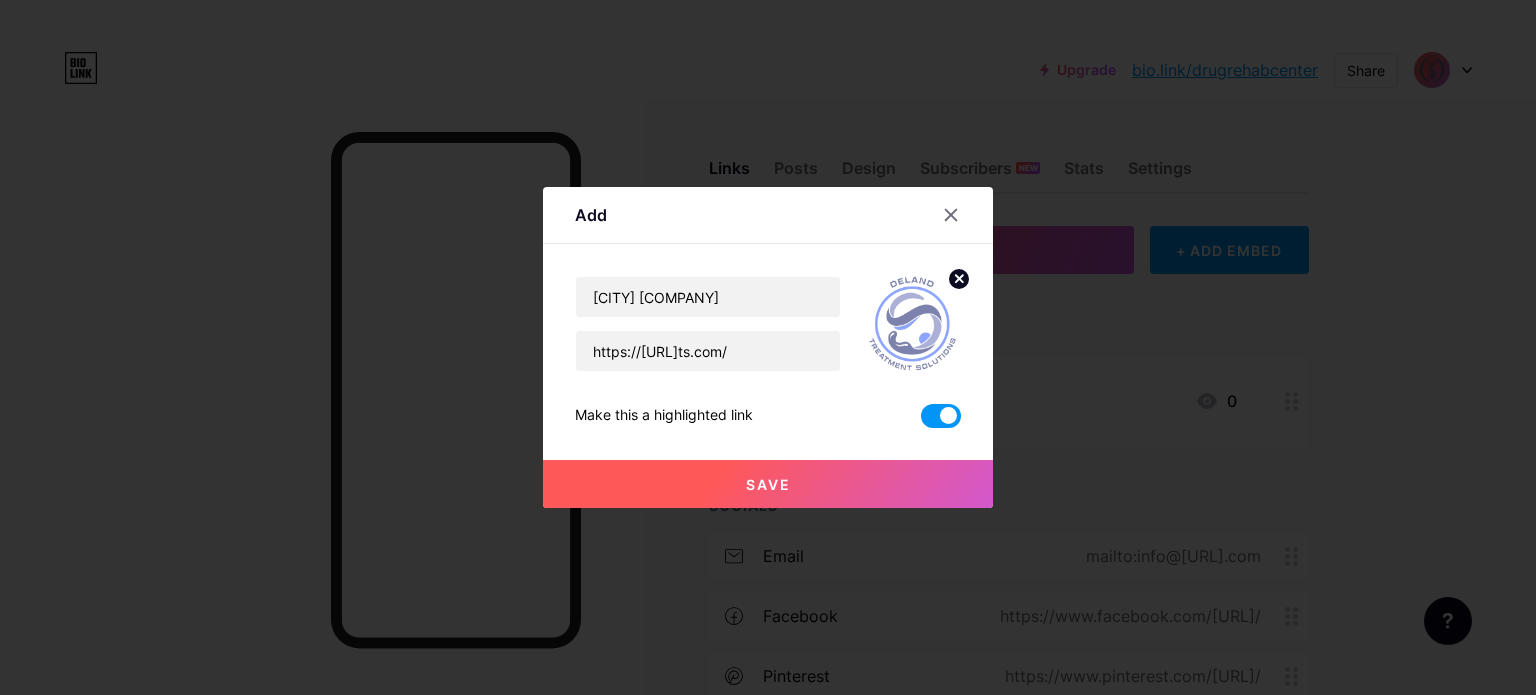 click on "Save" at bounding box center [768, 484] 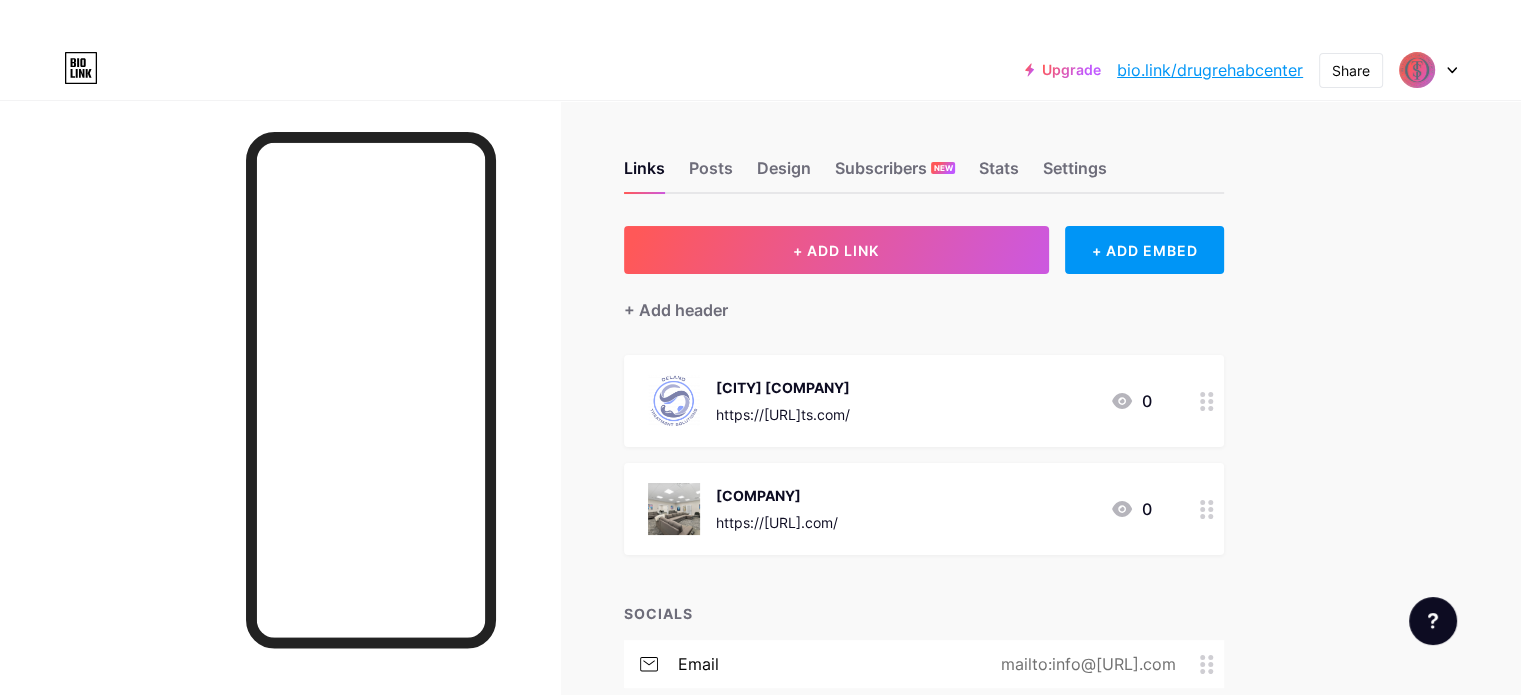 click 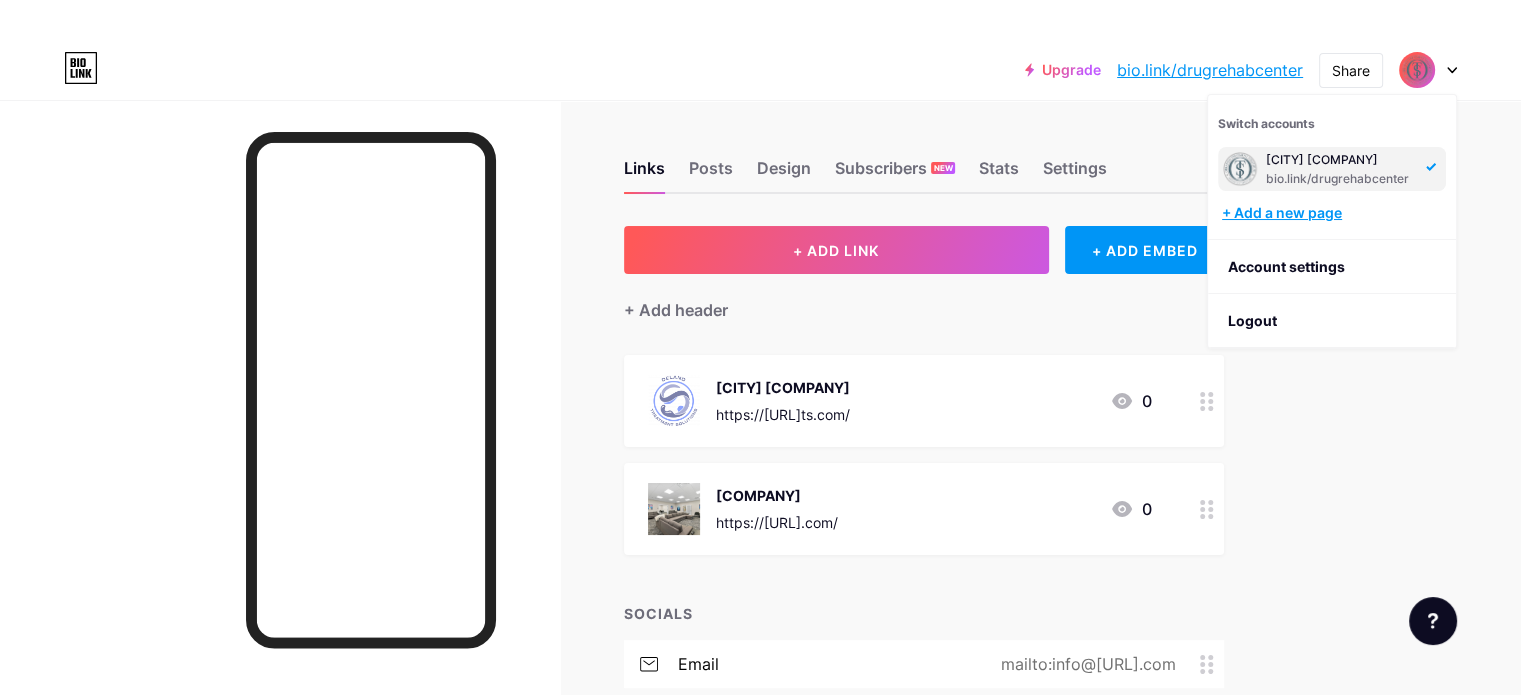 click on "+ Add a new page" at bounding box center (1334, 213) 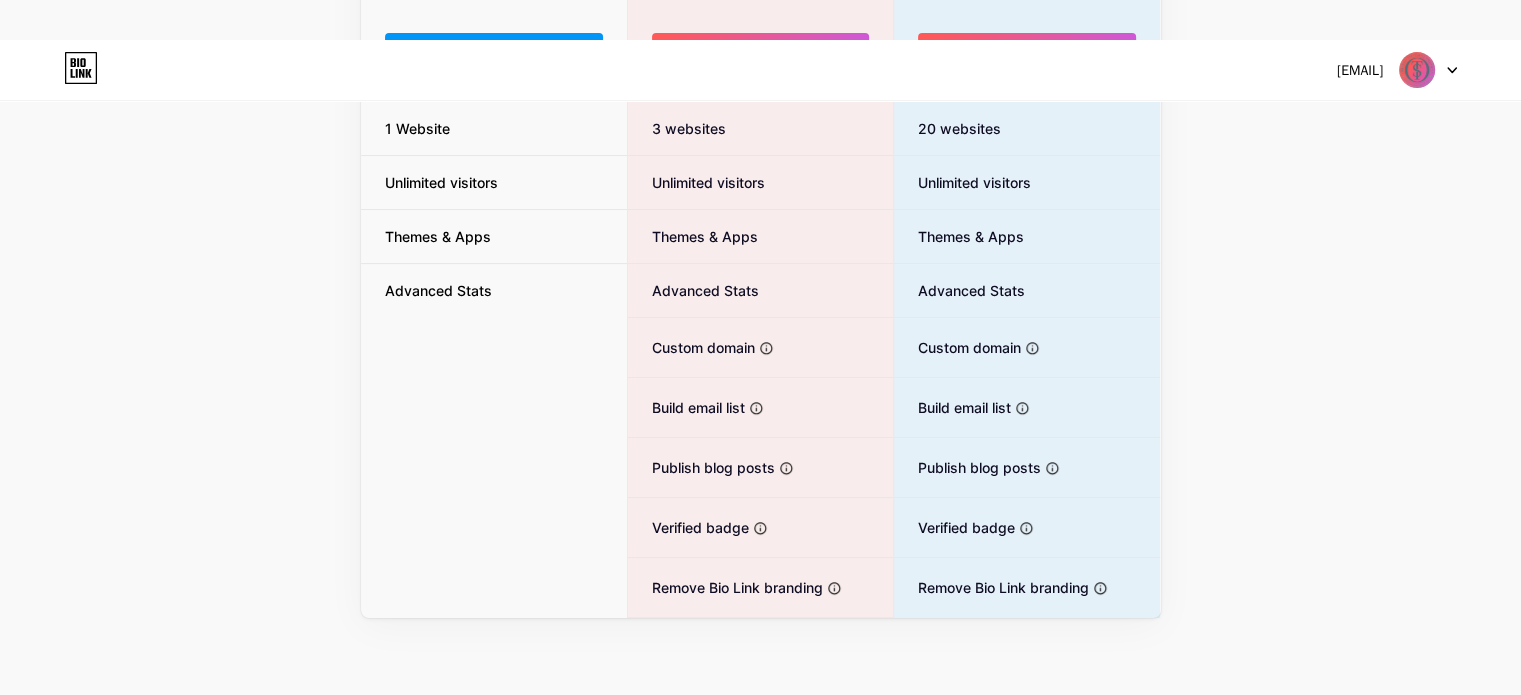 scroll, scrollTop: 0, scrollLeft: 0, axis: both 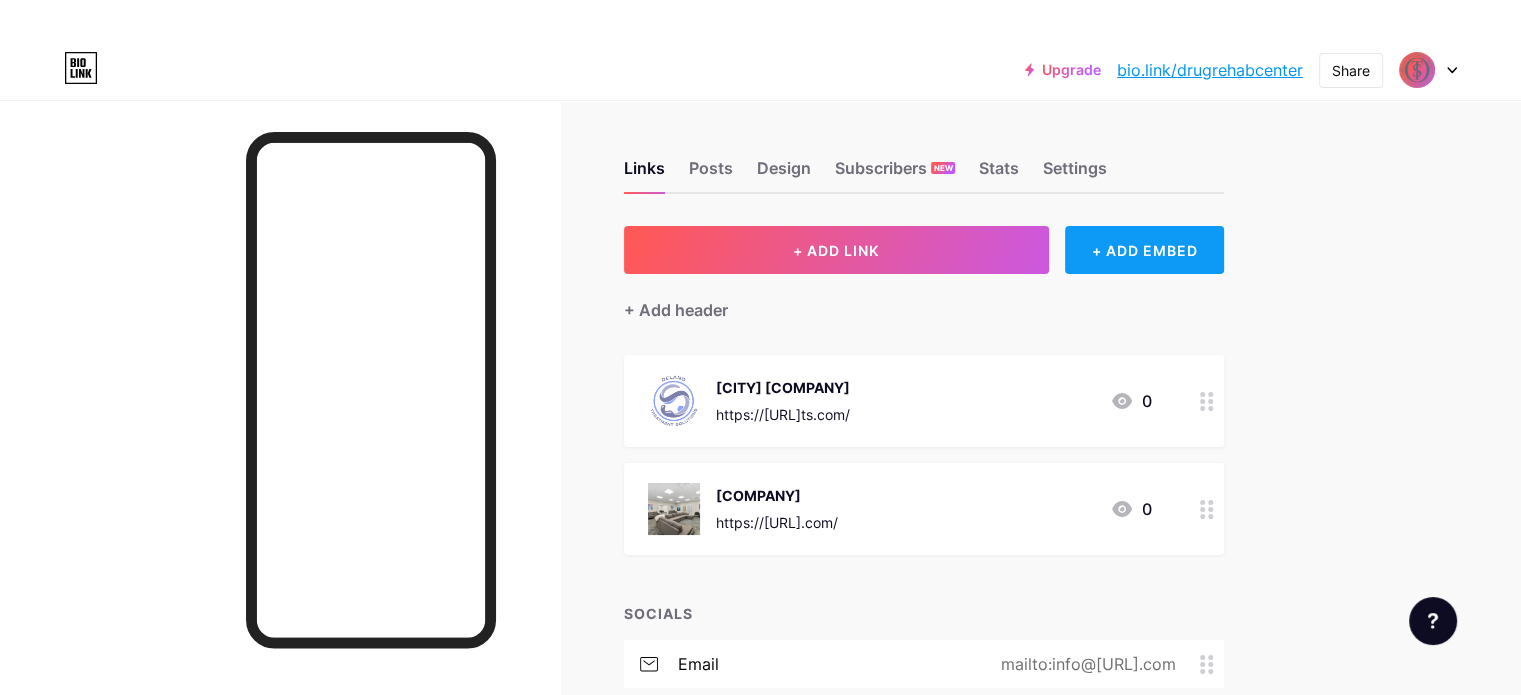 click on "+ ADD EMBED" at bounding box center [1144, 250] 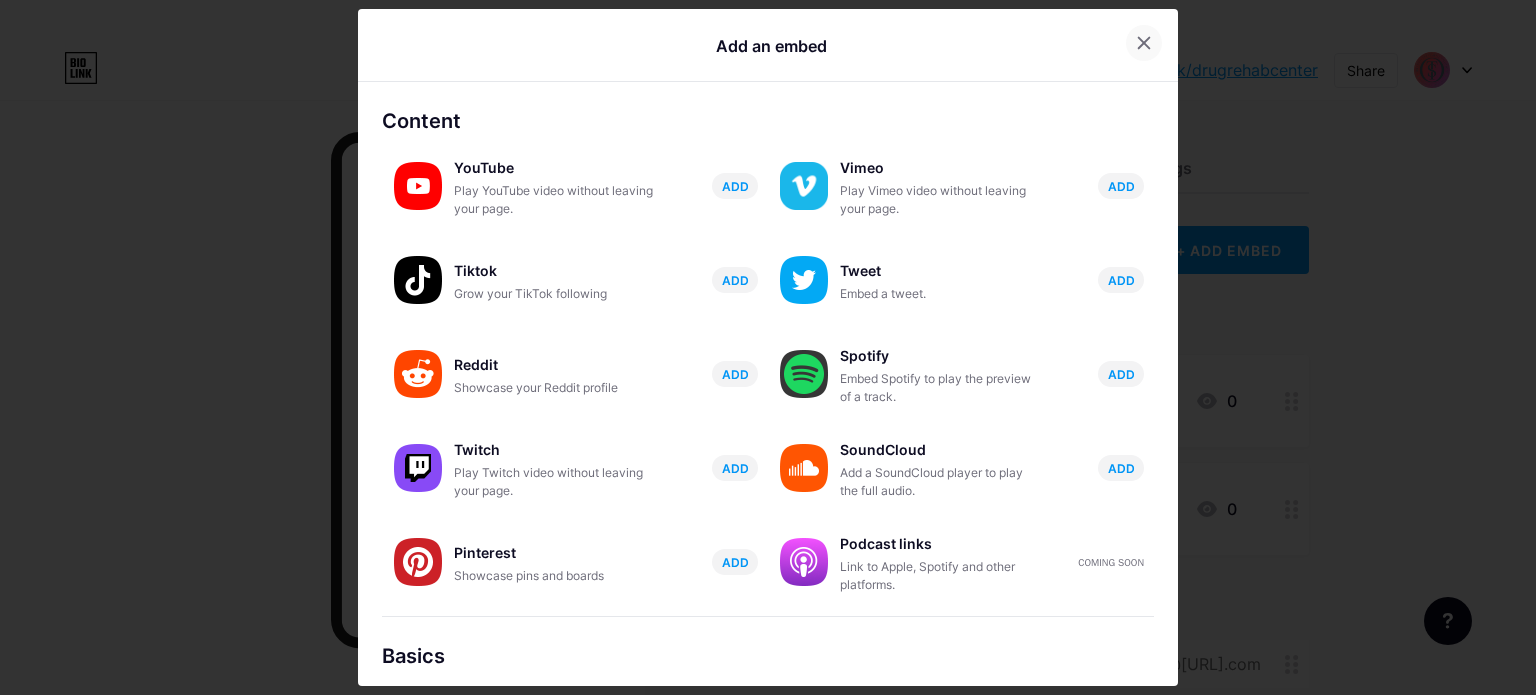 click 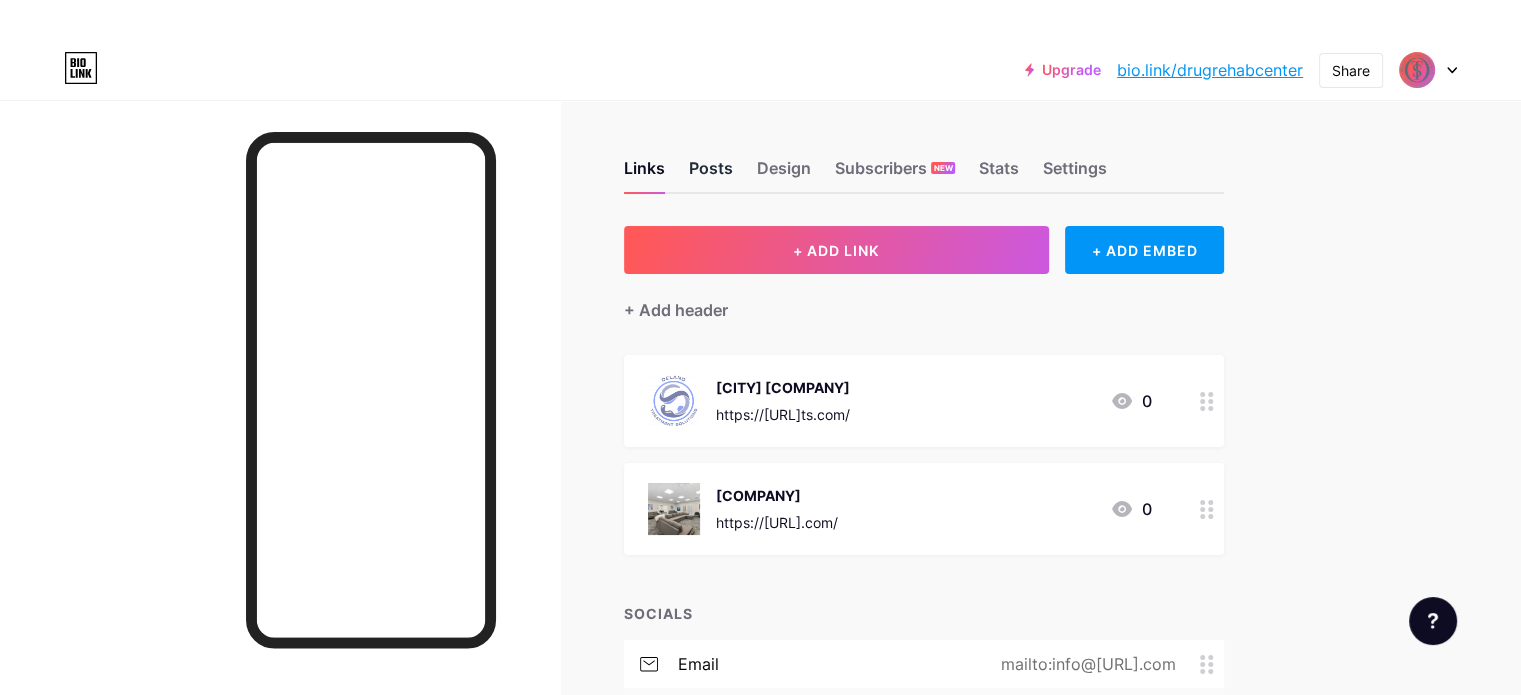 click on "Posts" at bounding box center [711, 174] 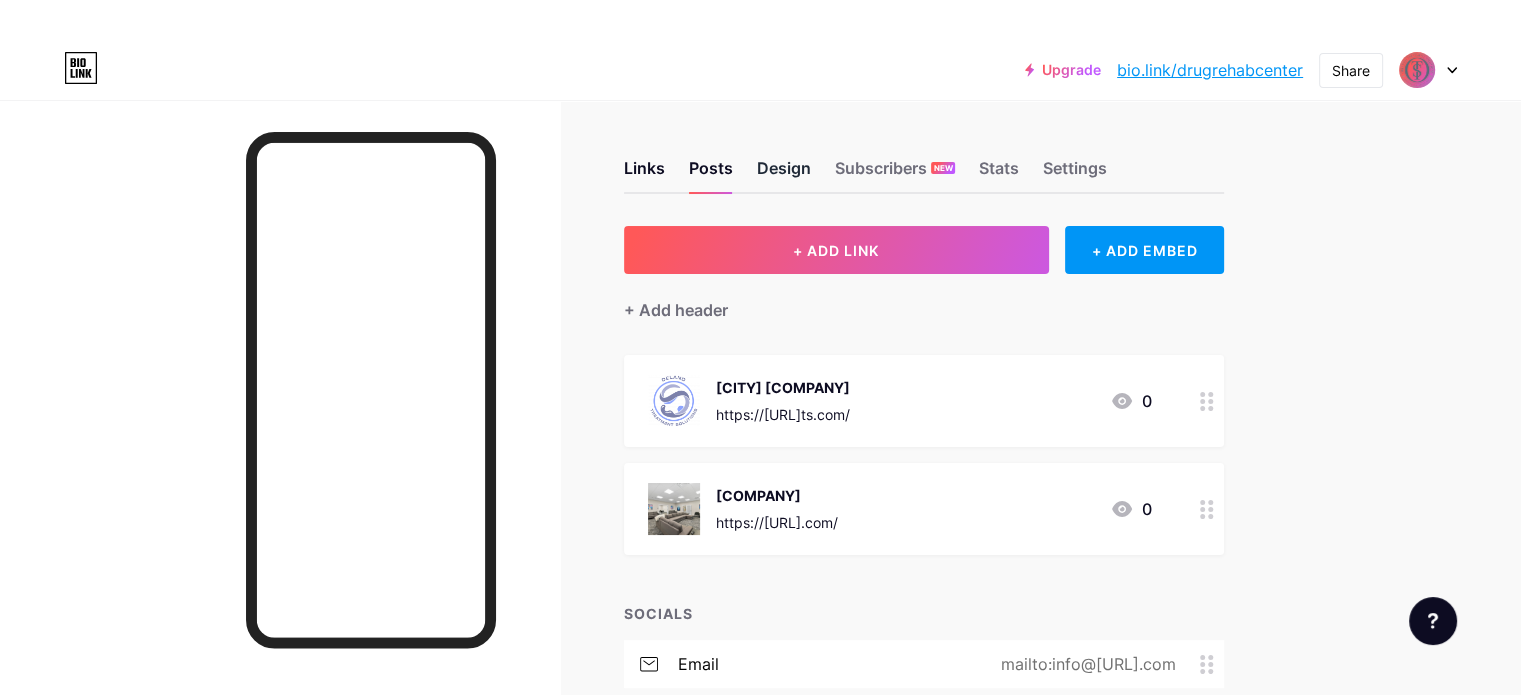 click on "Design" at bounding box center [784, 174] 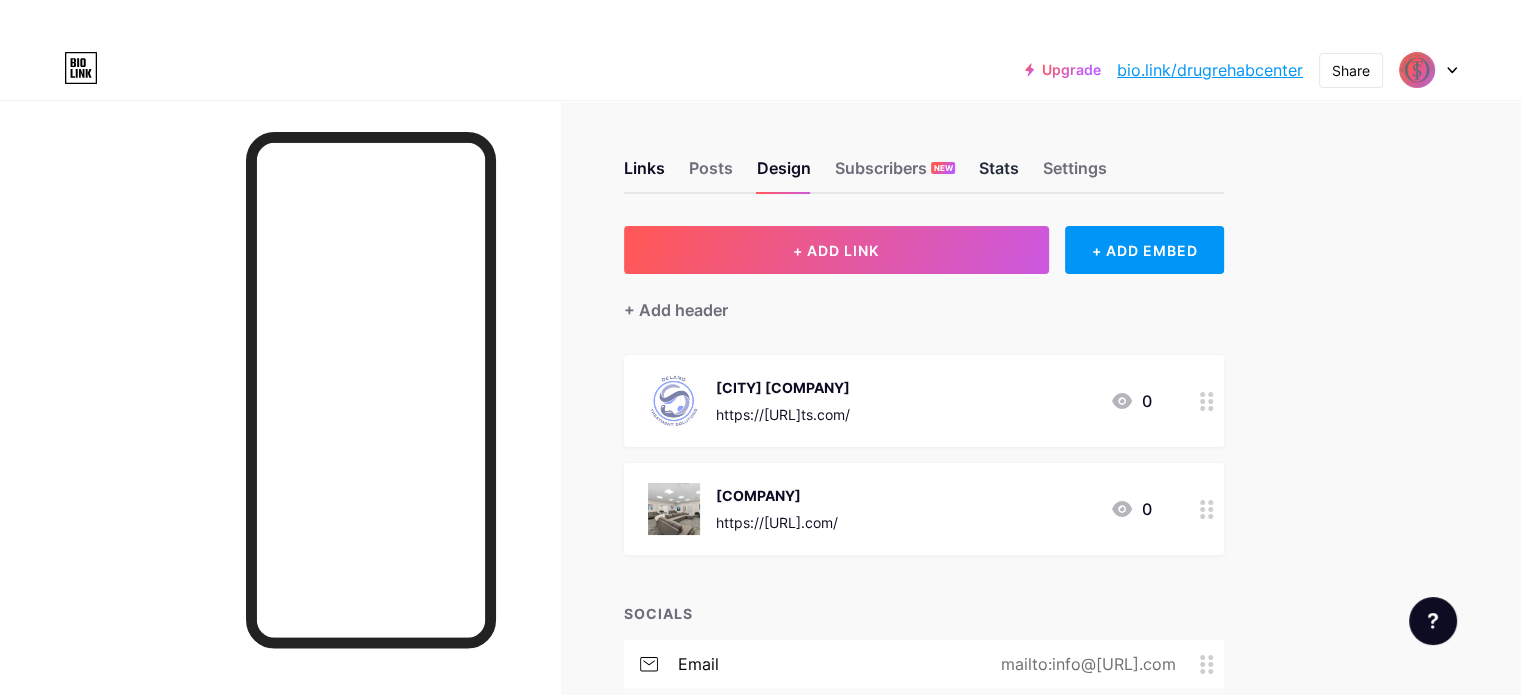 click on "Stats" at bounding box center [999, 174] 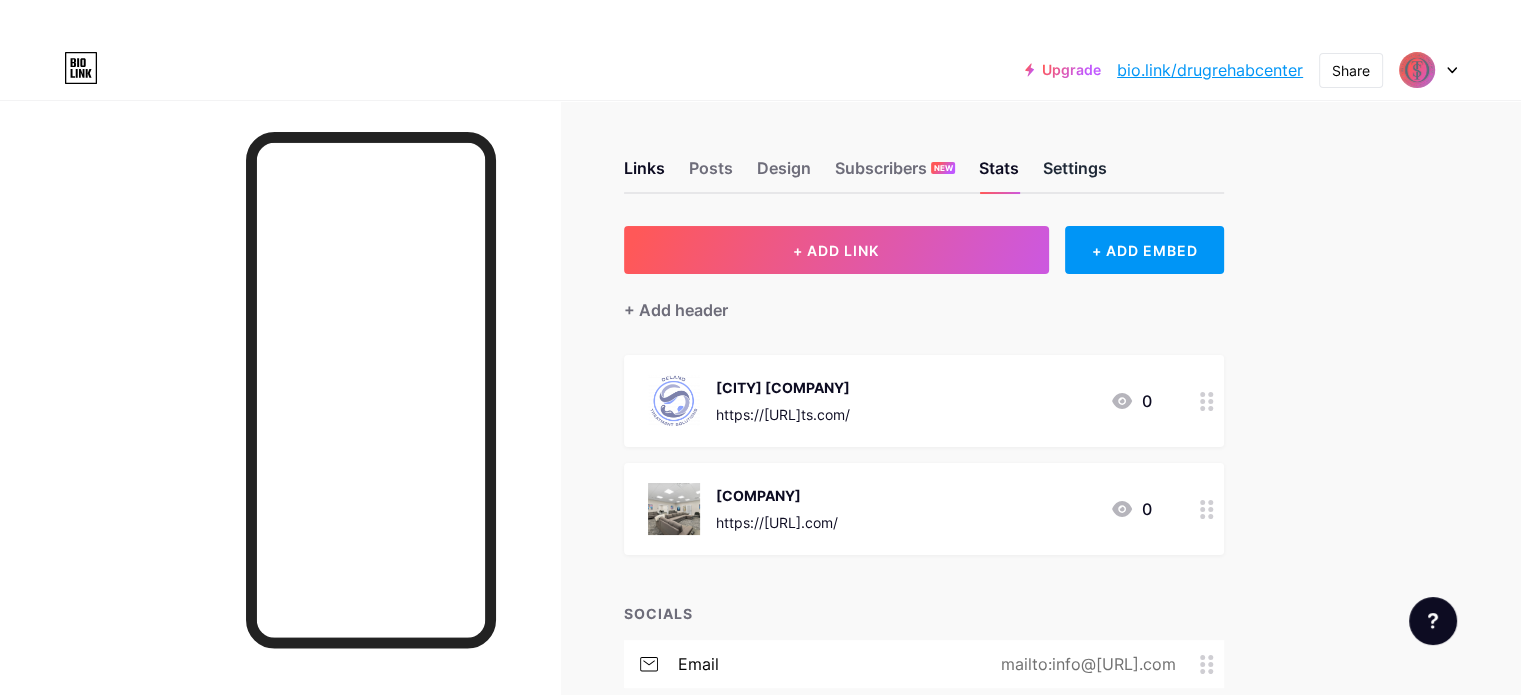 click on "Settings" at bounding box center (1075, 174) 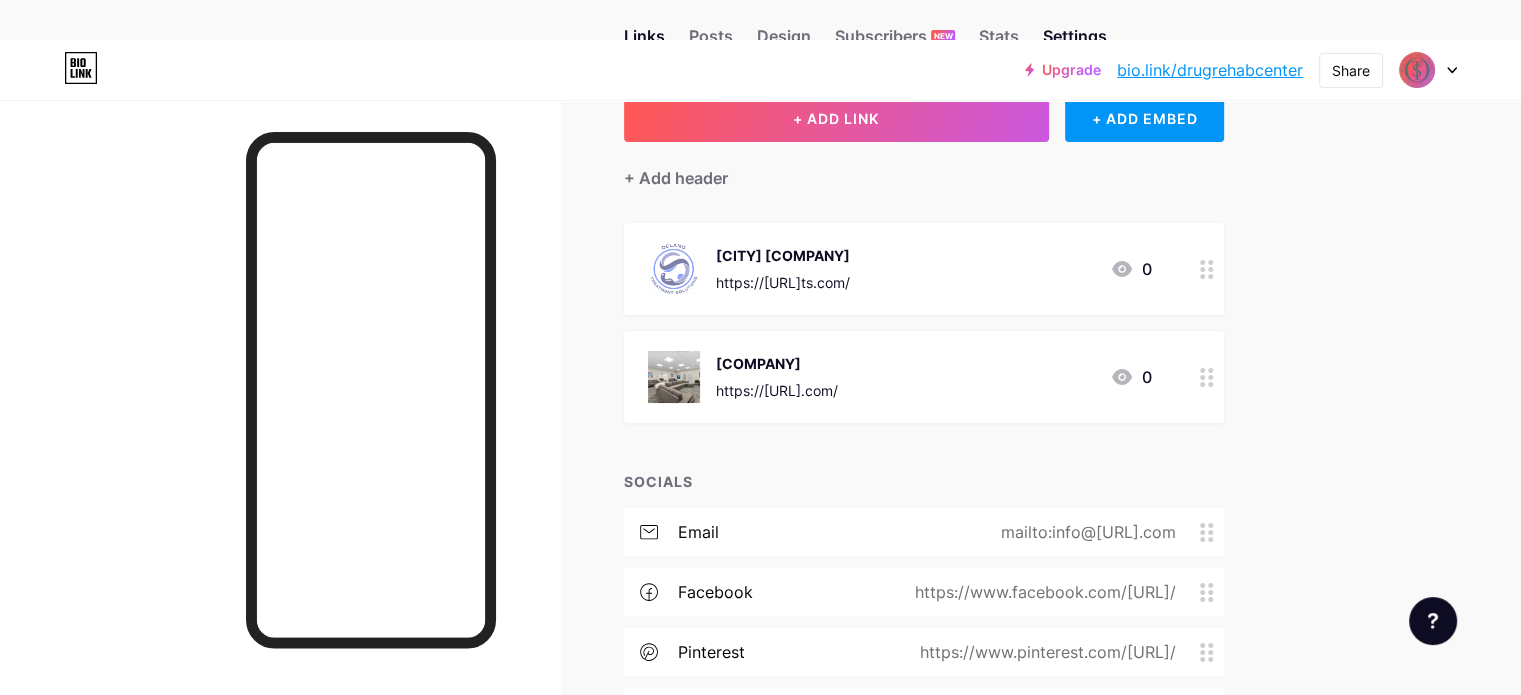 scroll, scrollTop: 93, scrollLeft: 0, axis: vertical 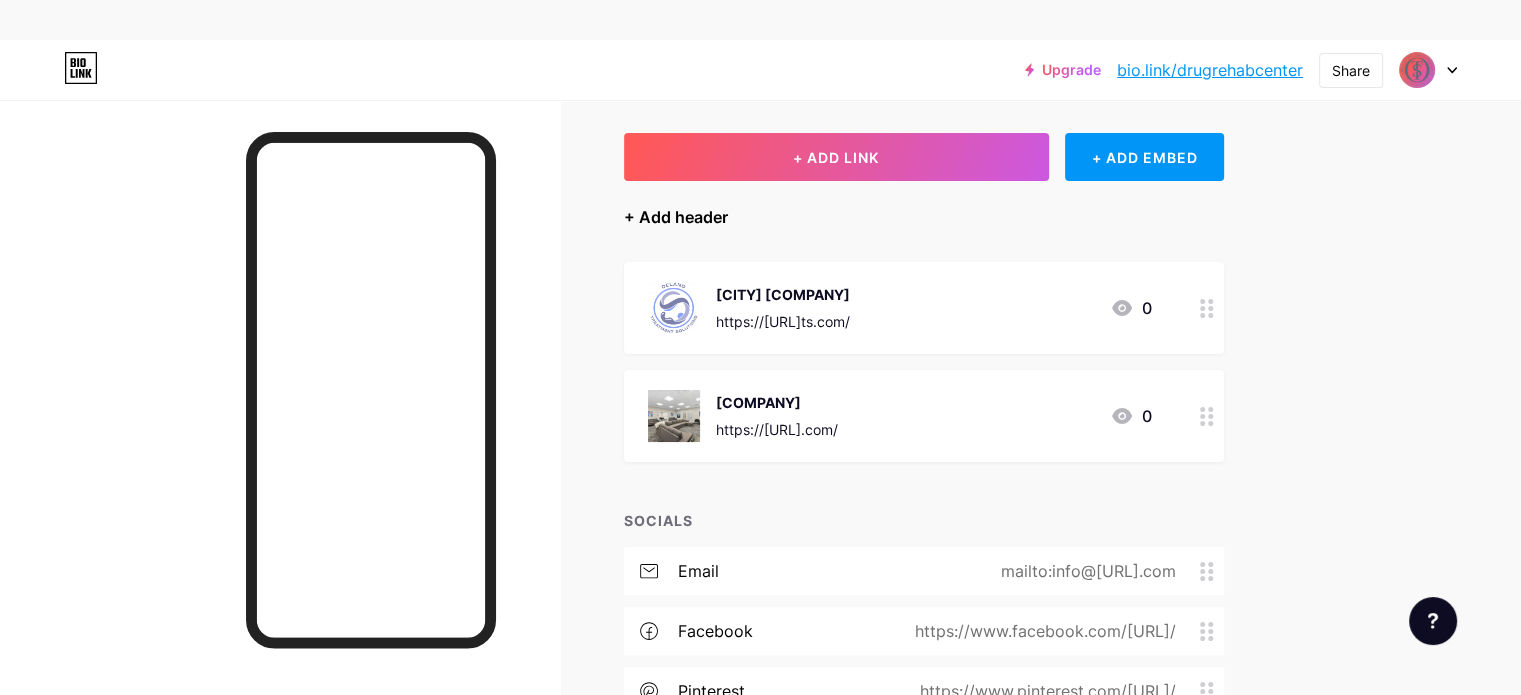 click on "+ Add header" at bounding box center (676, 217) 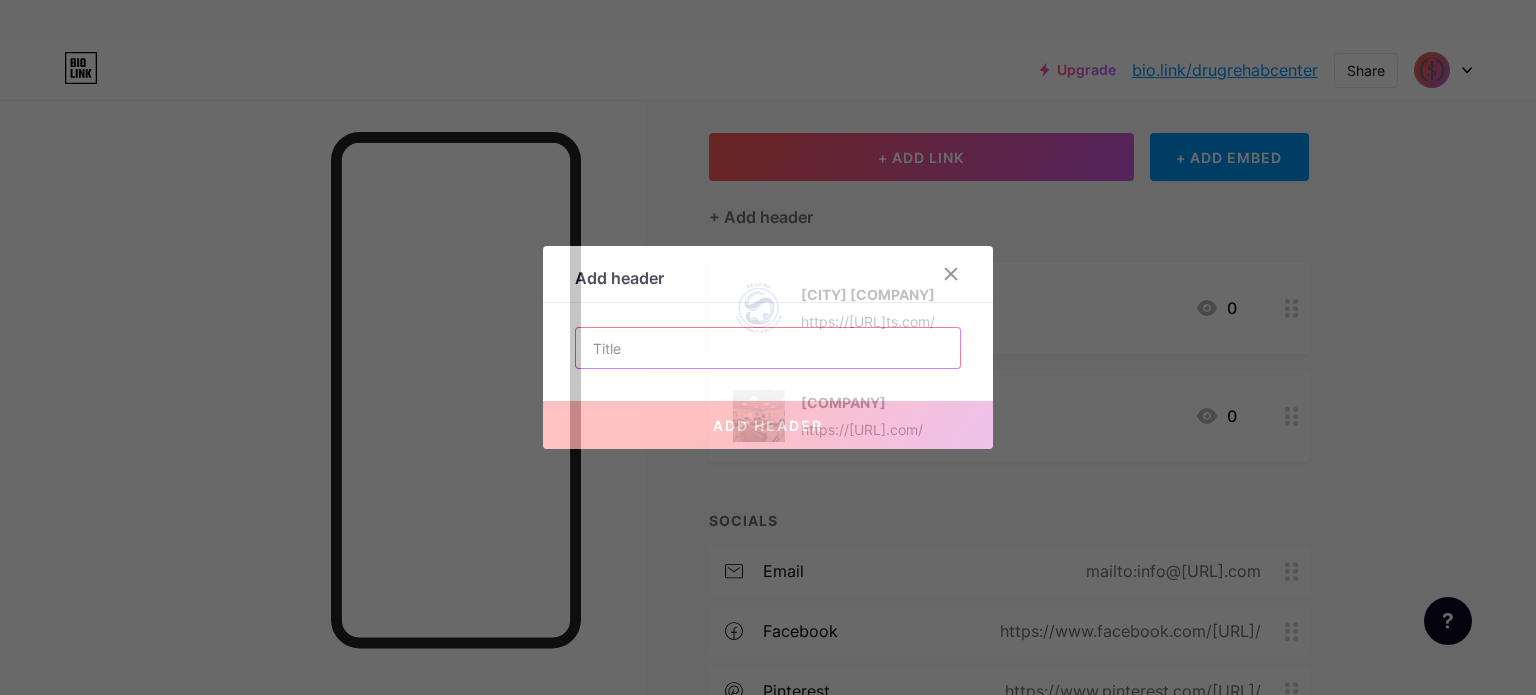 click at bounding box center (768, 348) 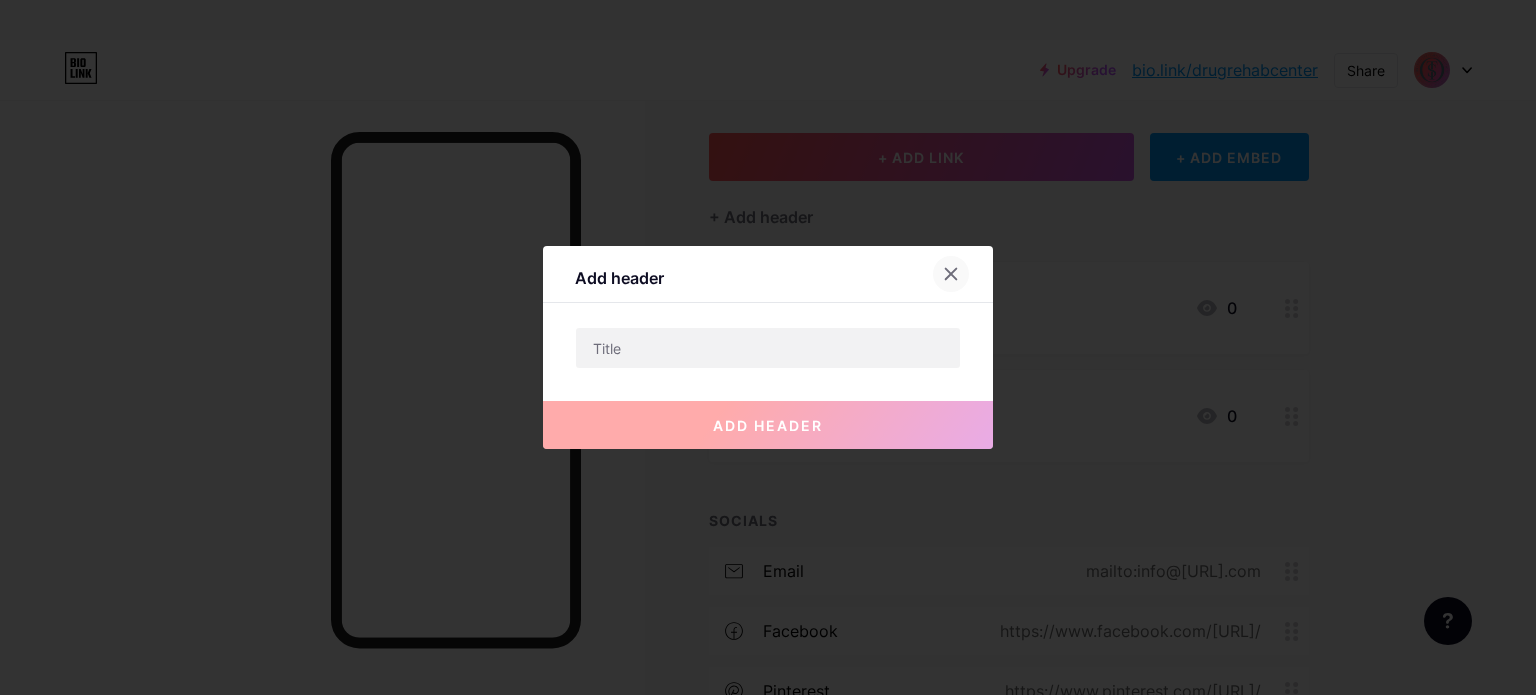 click 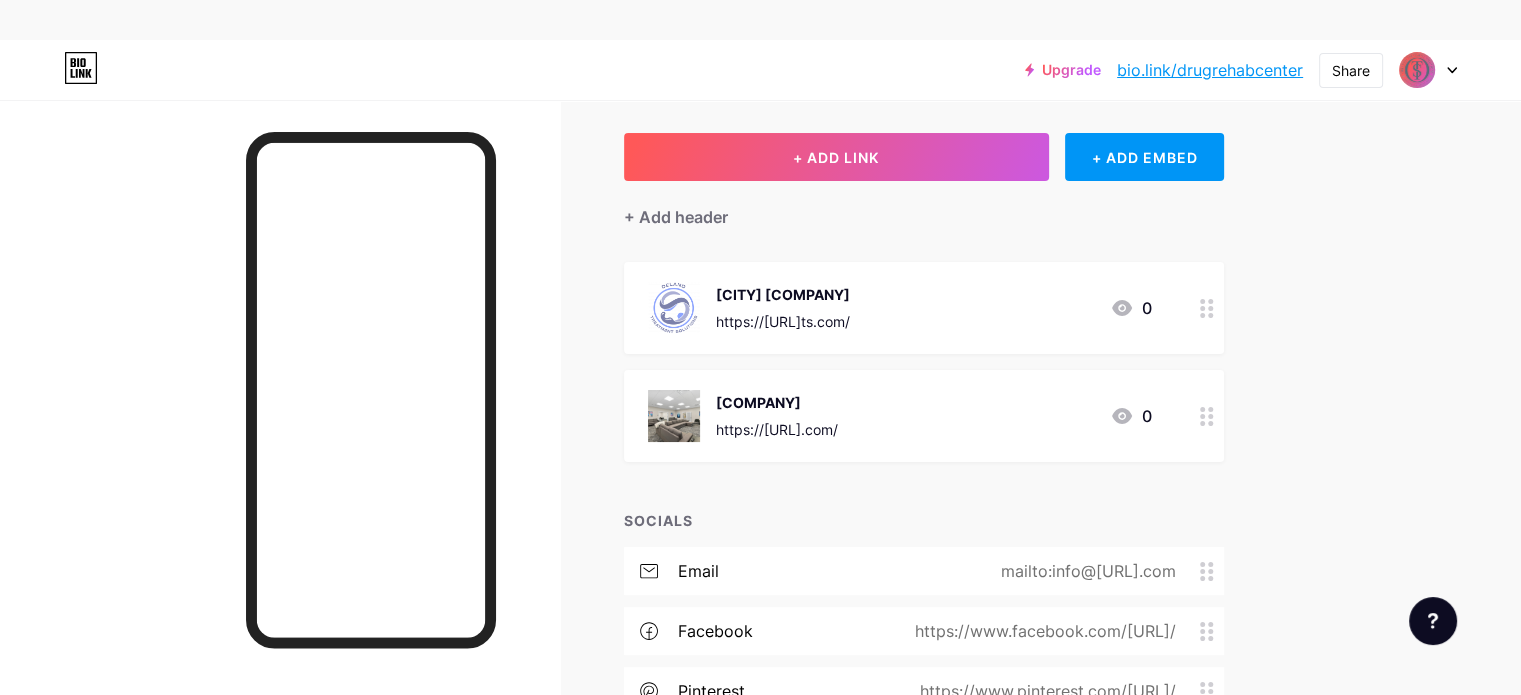 scroll, scrollTop: 0, scrollLeft: 0, axis: both 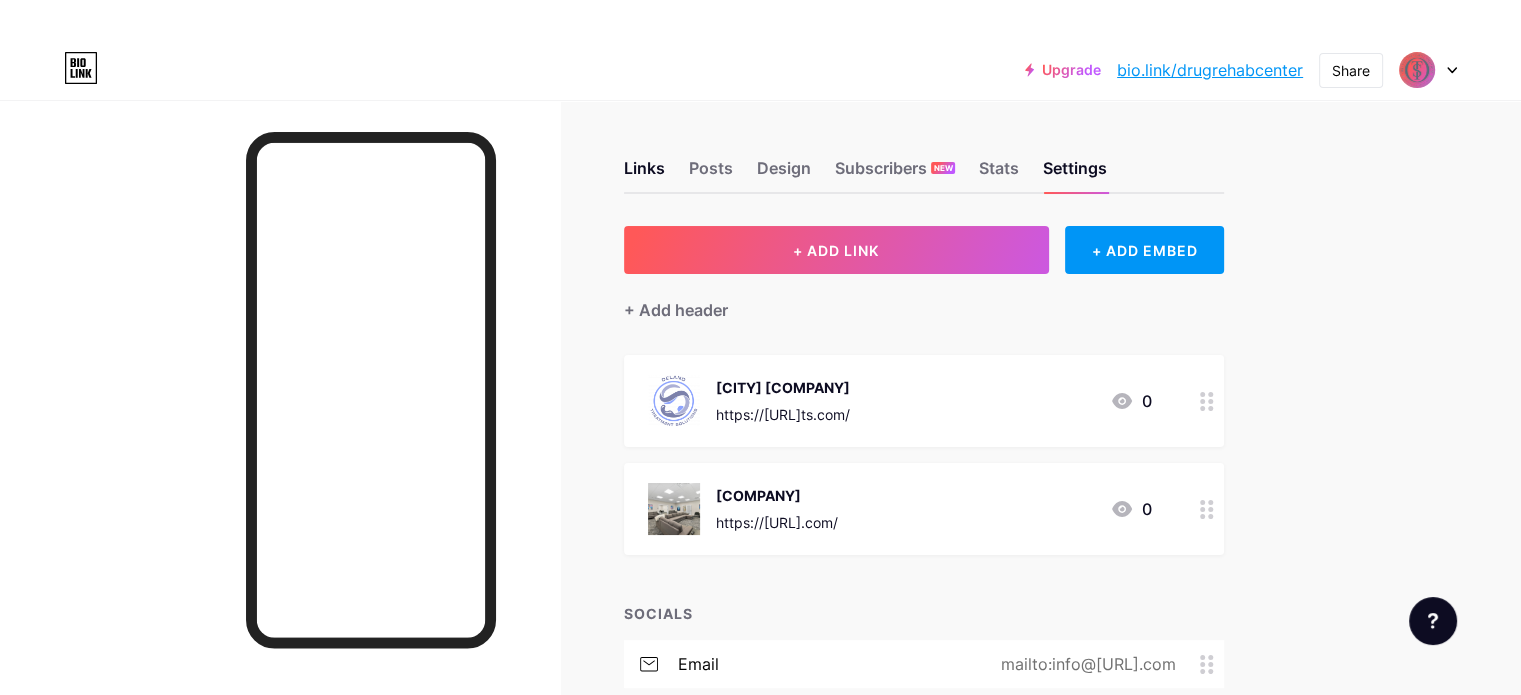 click at bounding box center [280, 447] 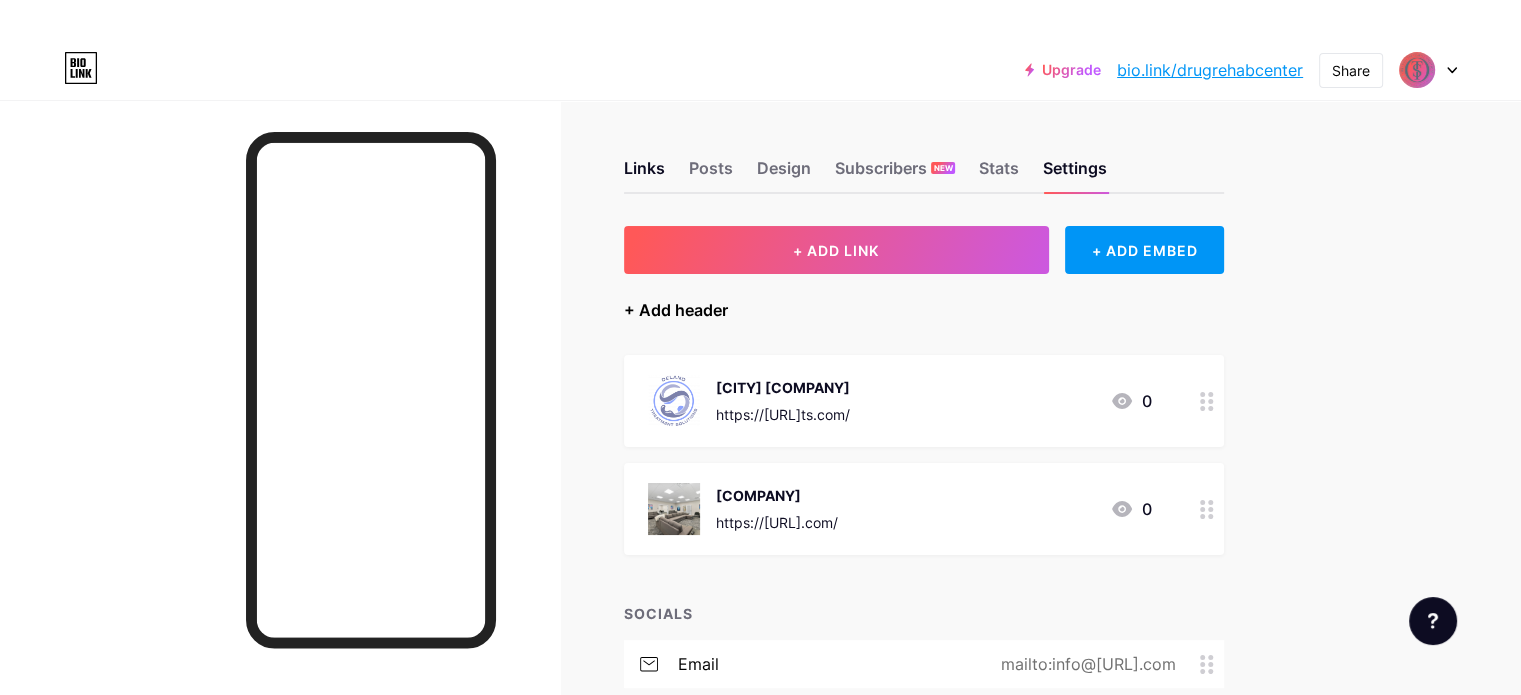 click on "+ Add header" at bounding box center [676, 310] 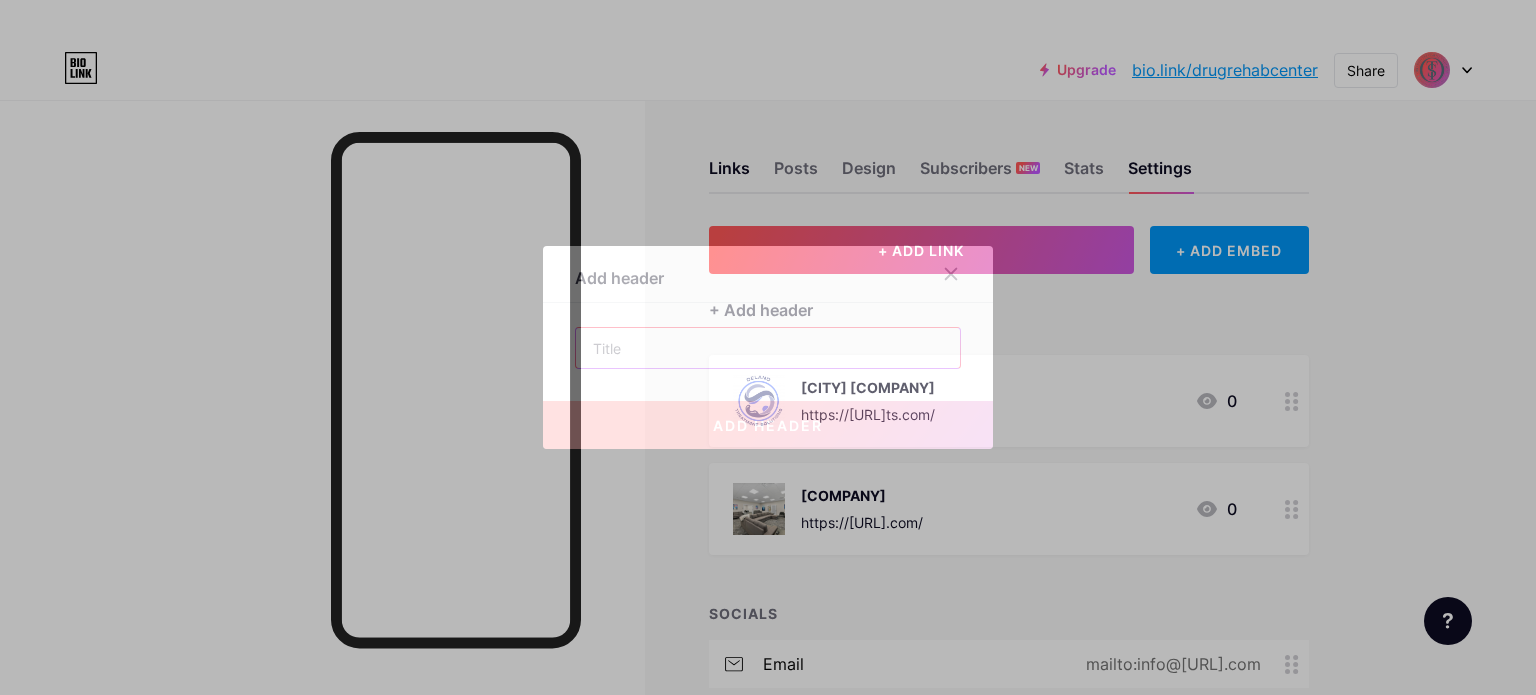 click at bounding box center [768, 348] 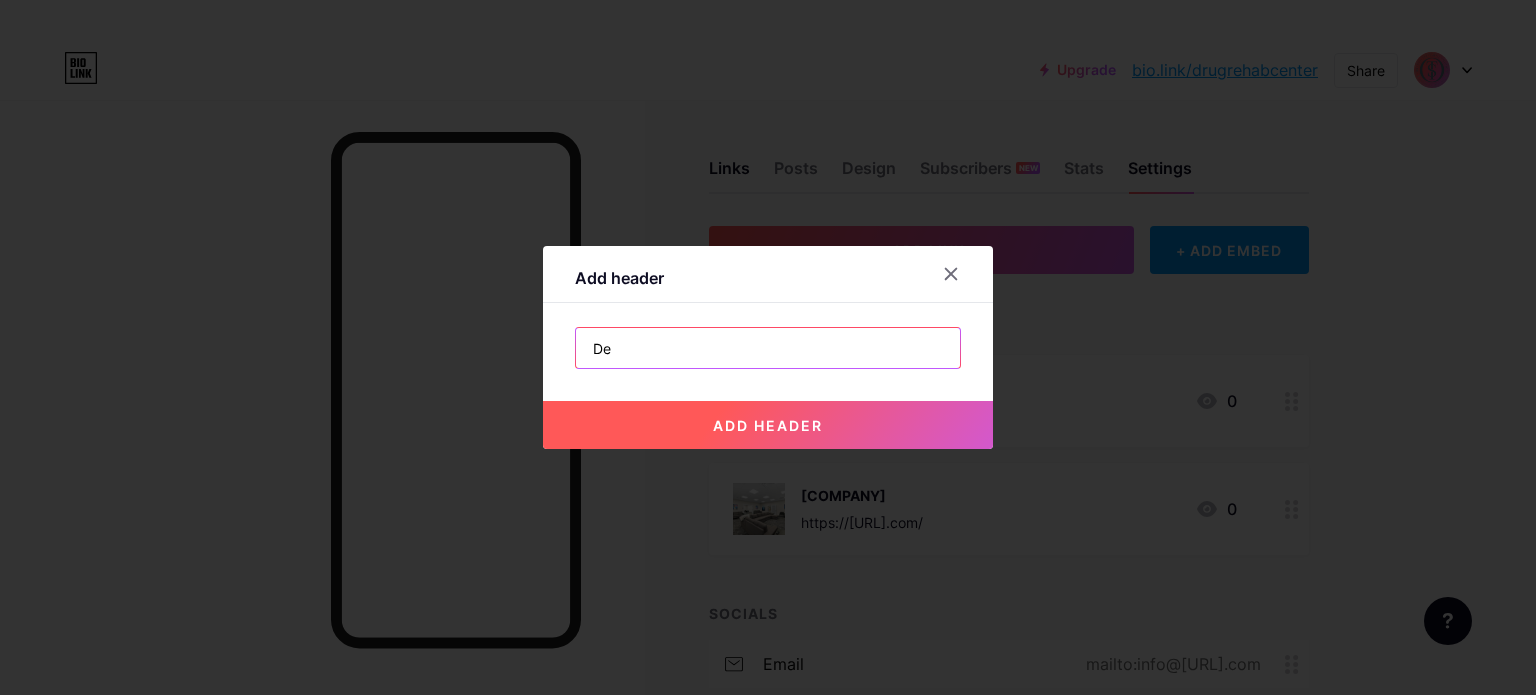 type on "D" 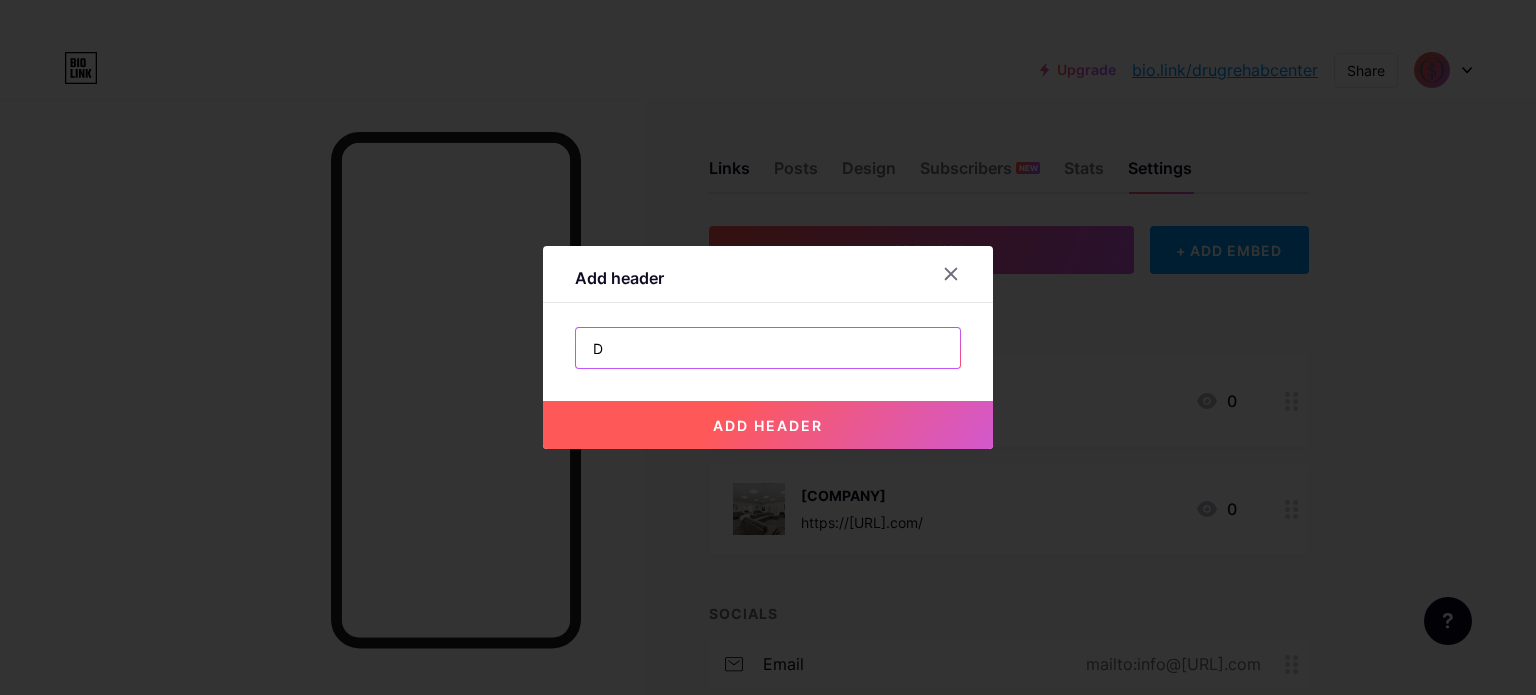 type 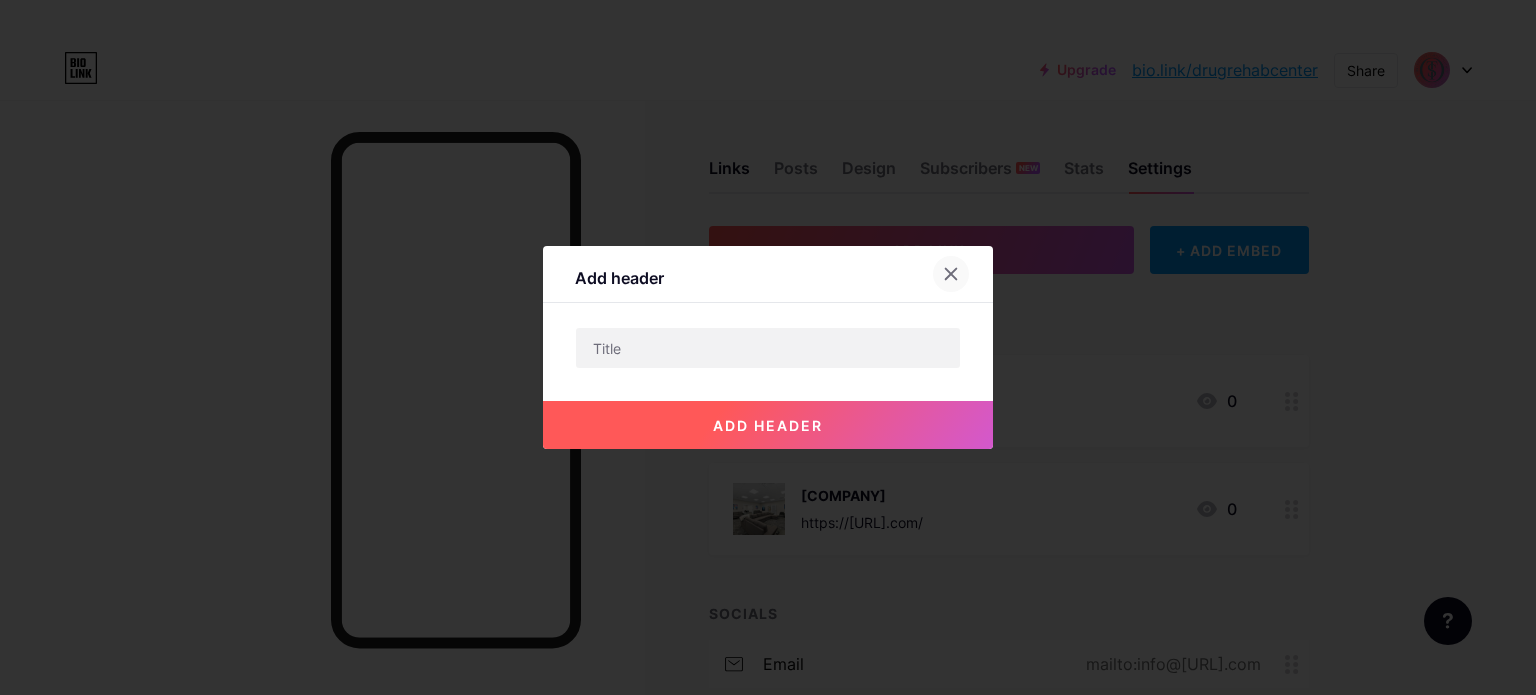 click 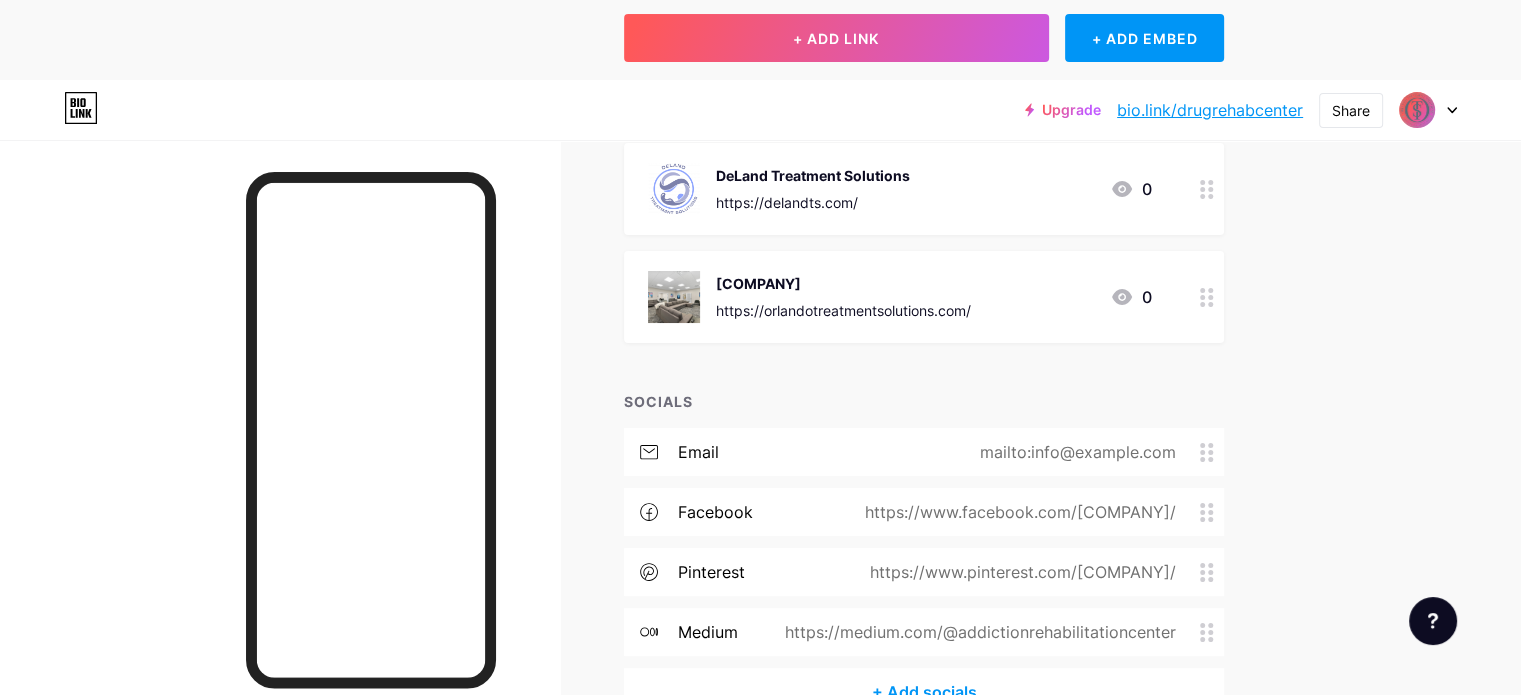 scroll, scrollTop: 0, scrollLeft: 0, axis: both 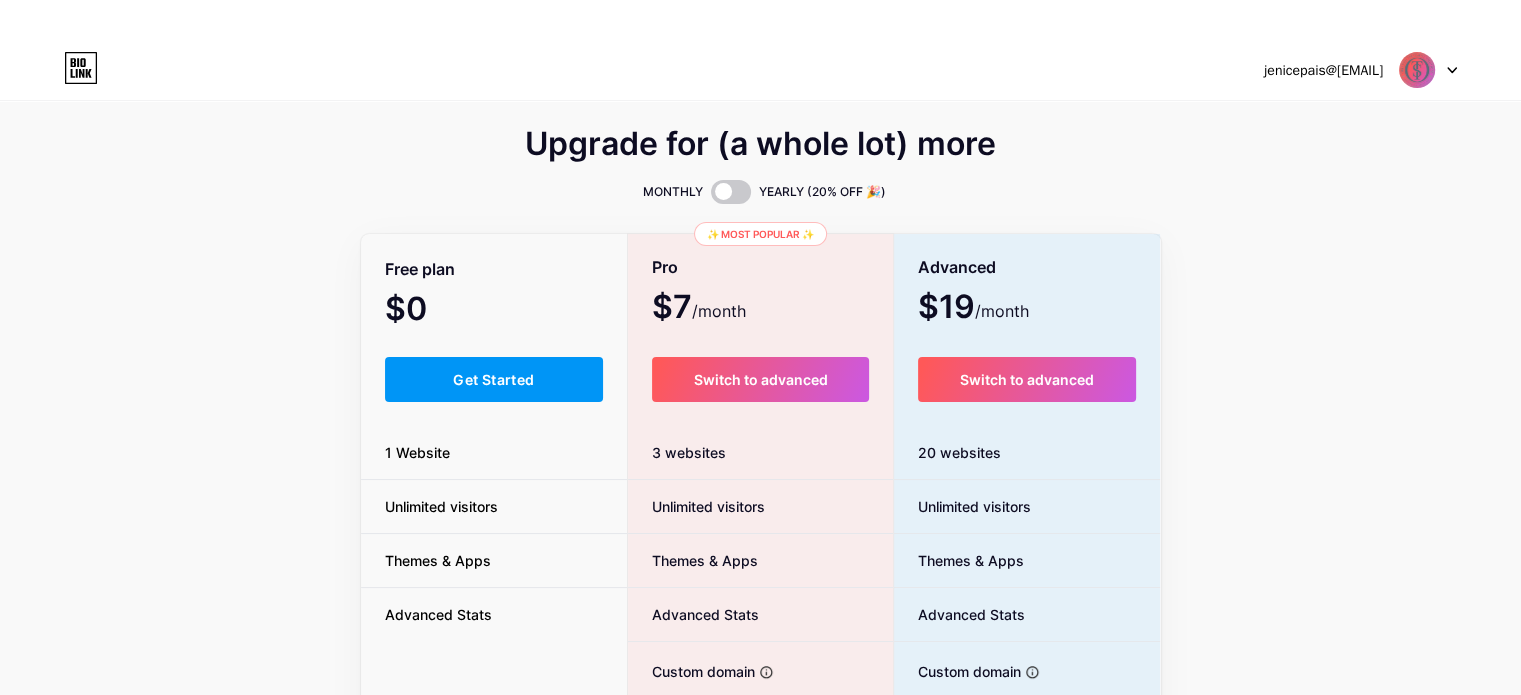 click at bounding box center [1417, 70] 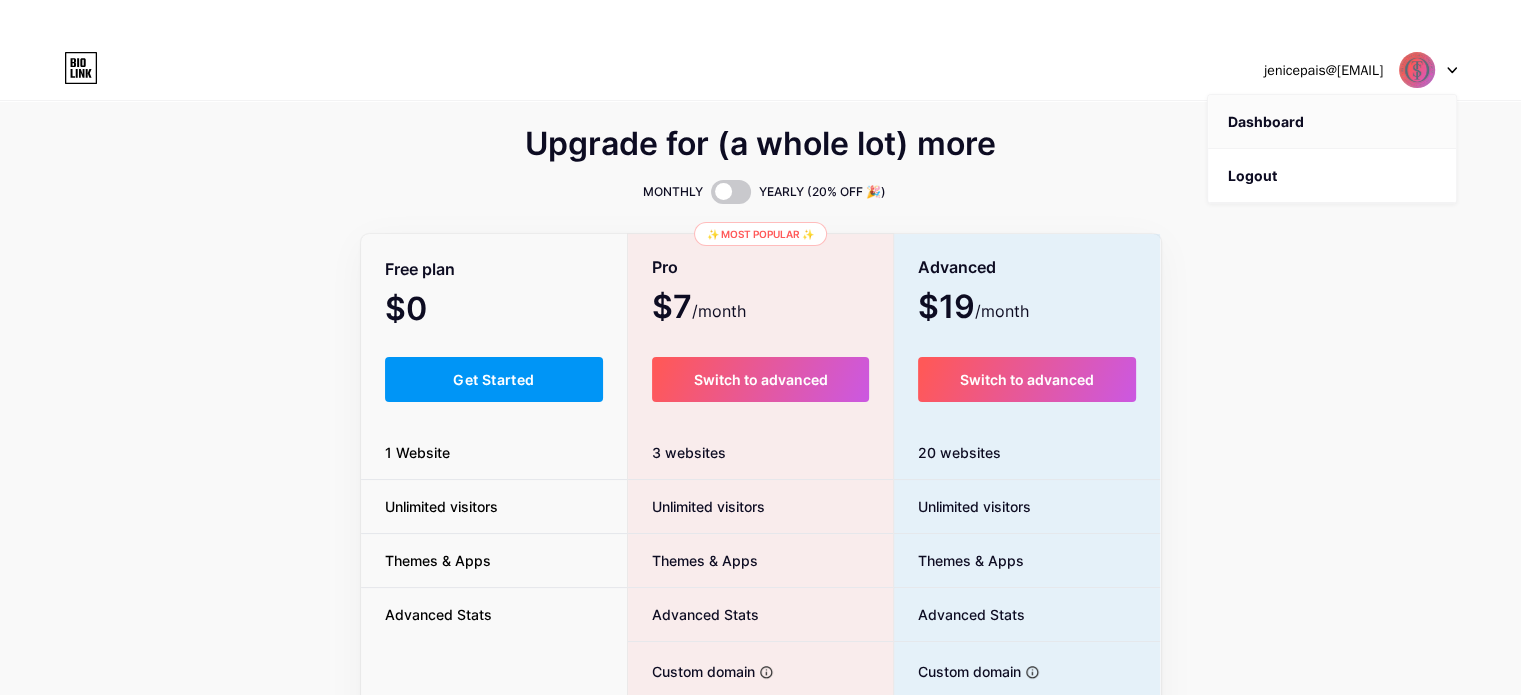 click on "Dashboard" at bounding box center (1332, 122) 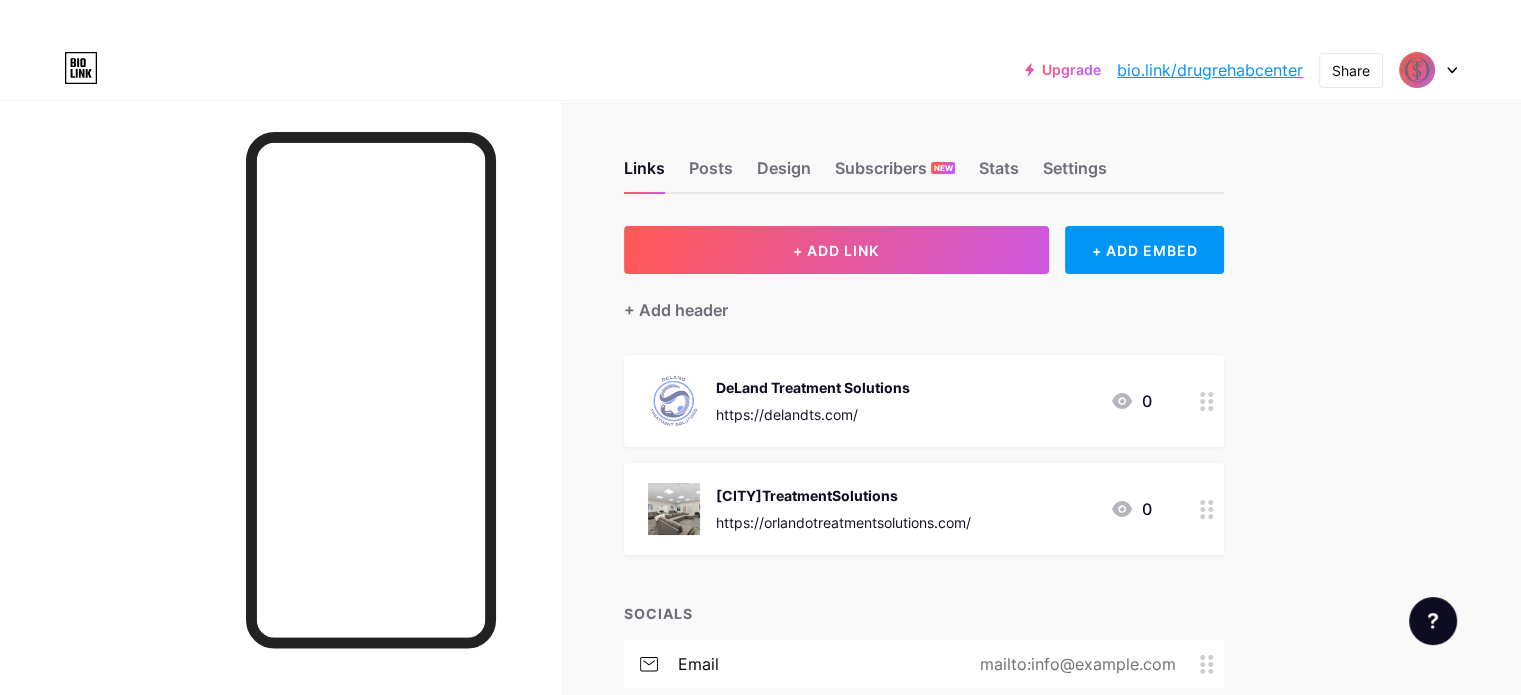 click at bounding box center (1428, 70) 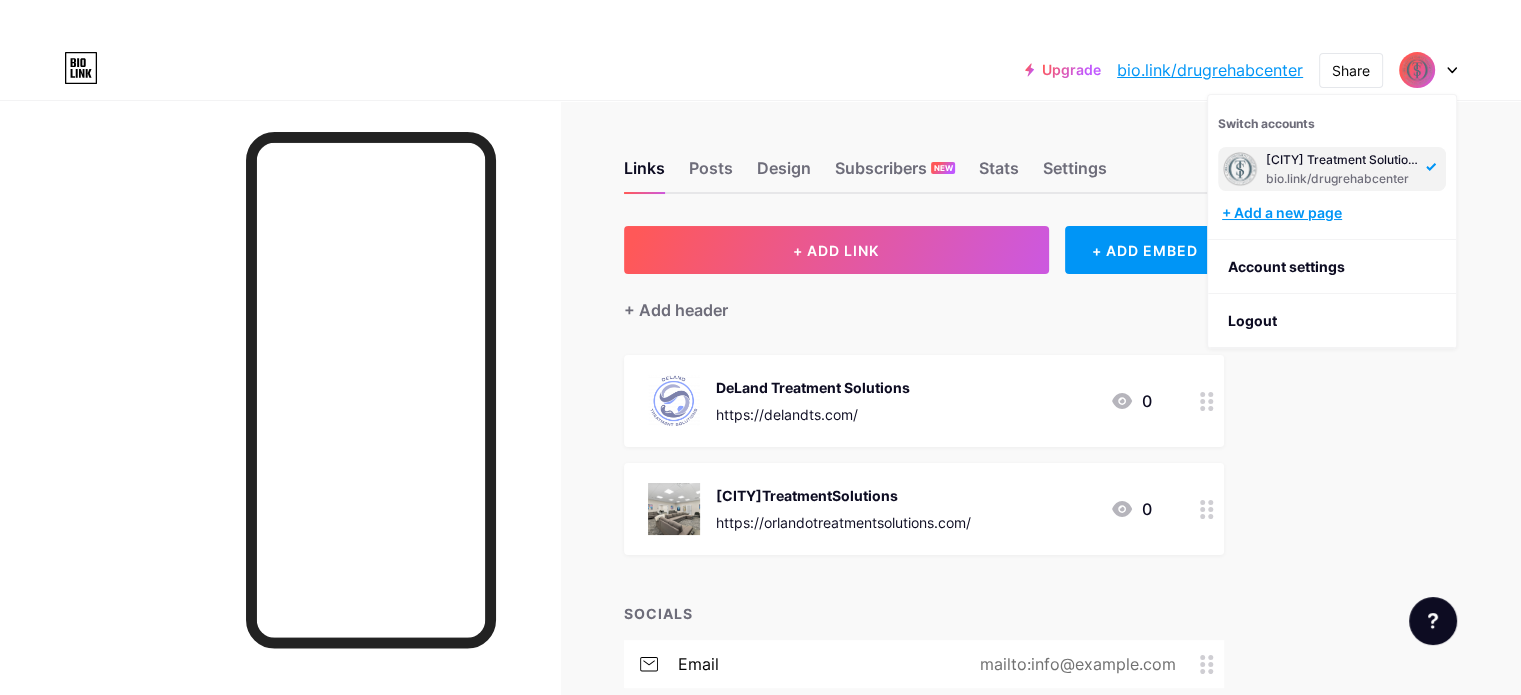 click on "+ Add a new page" at bounding box center (1334, 213) 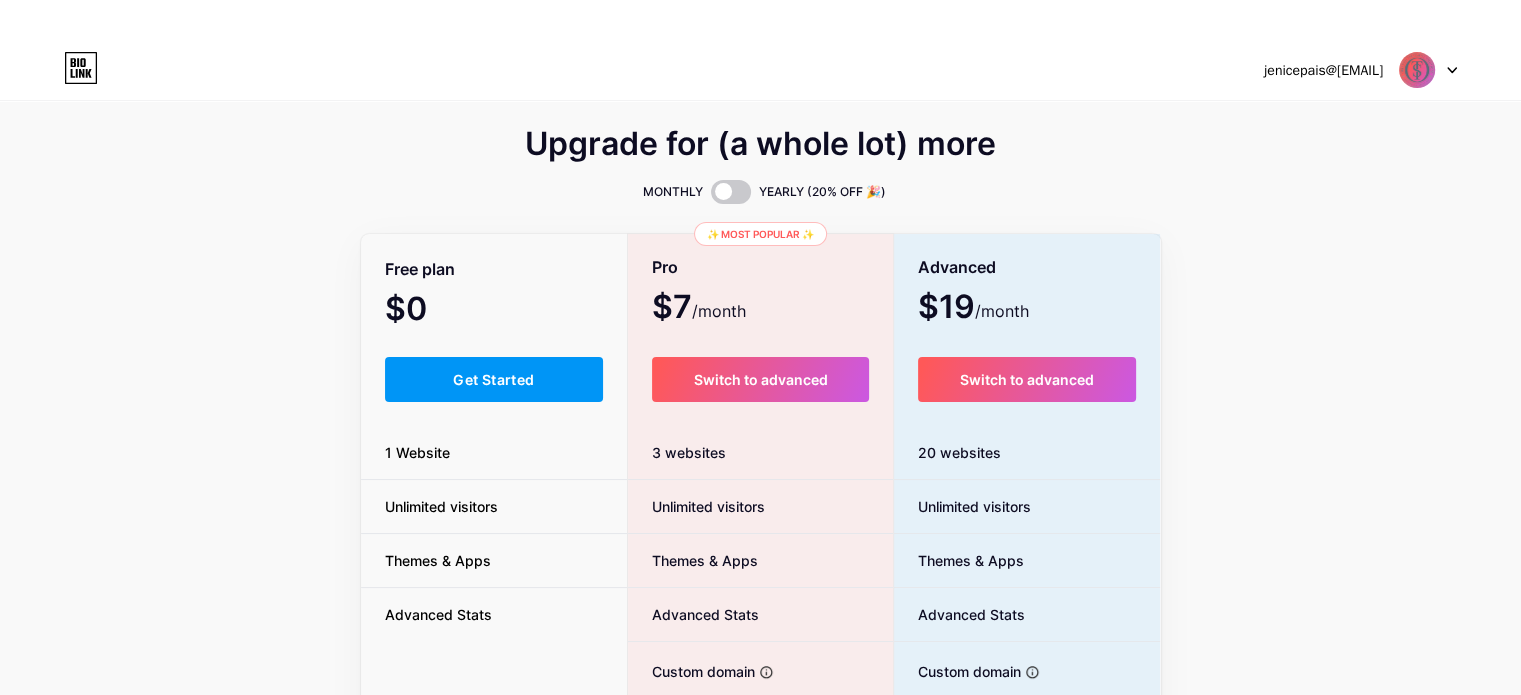click at bounding box center [1428, 70] 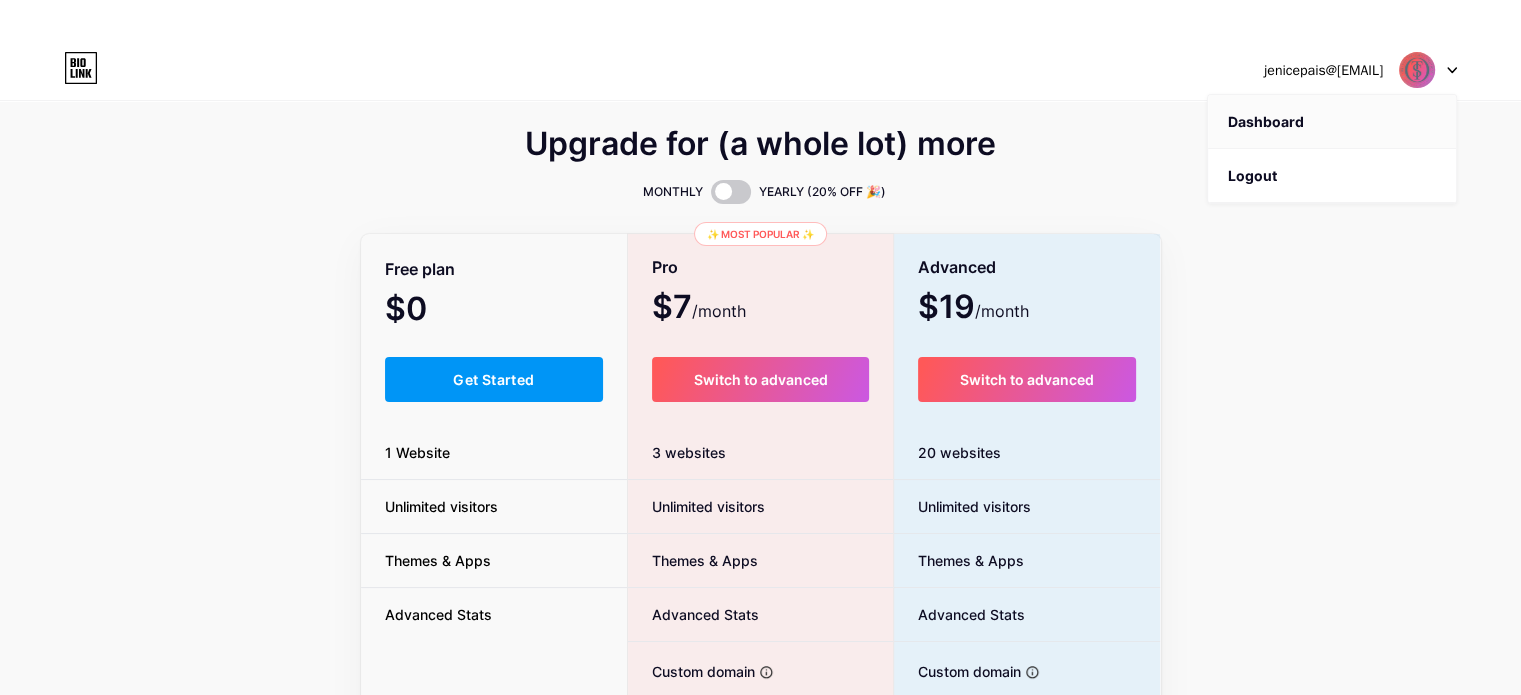 click on "Dashboard" at bounding box center [1332, 122] 